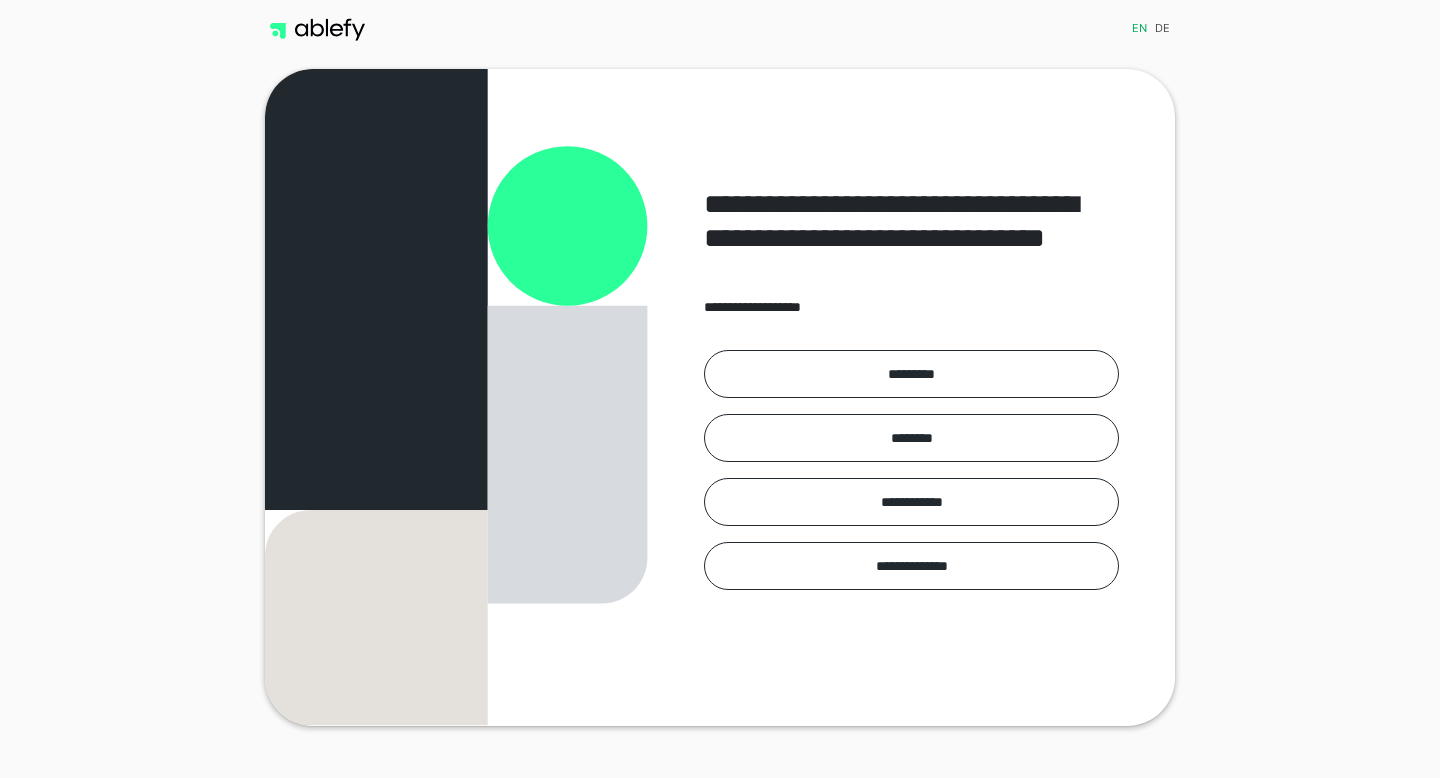 scroll, scrollTop: 0, scrollLeft: 0, axis: both 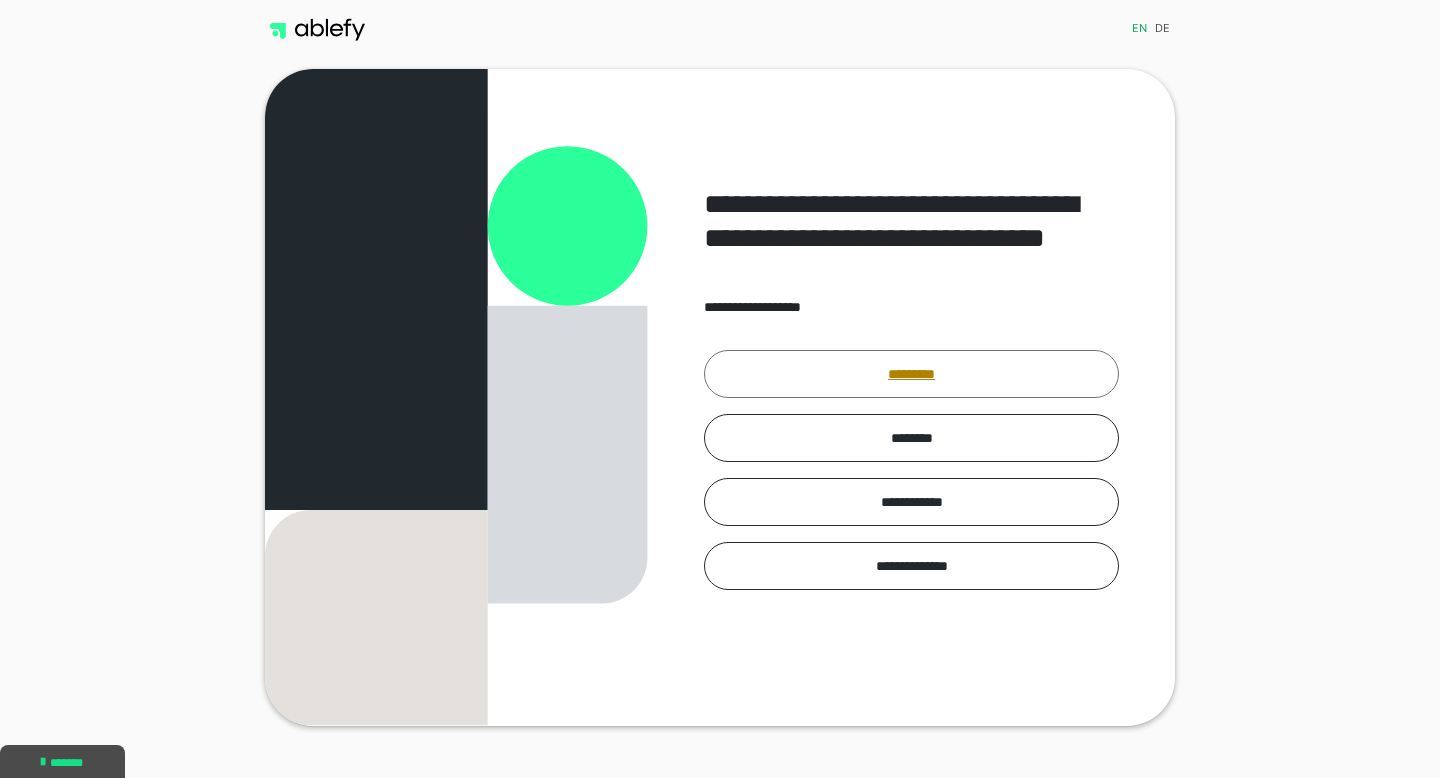 click on "*********" at bounding box center (911, 374) 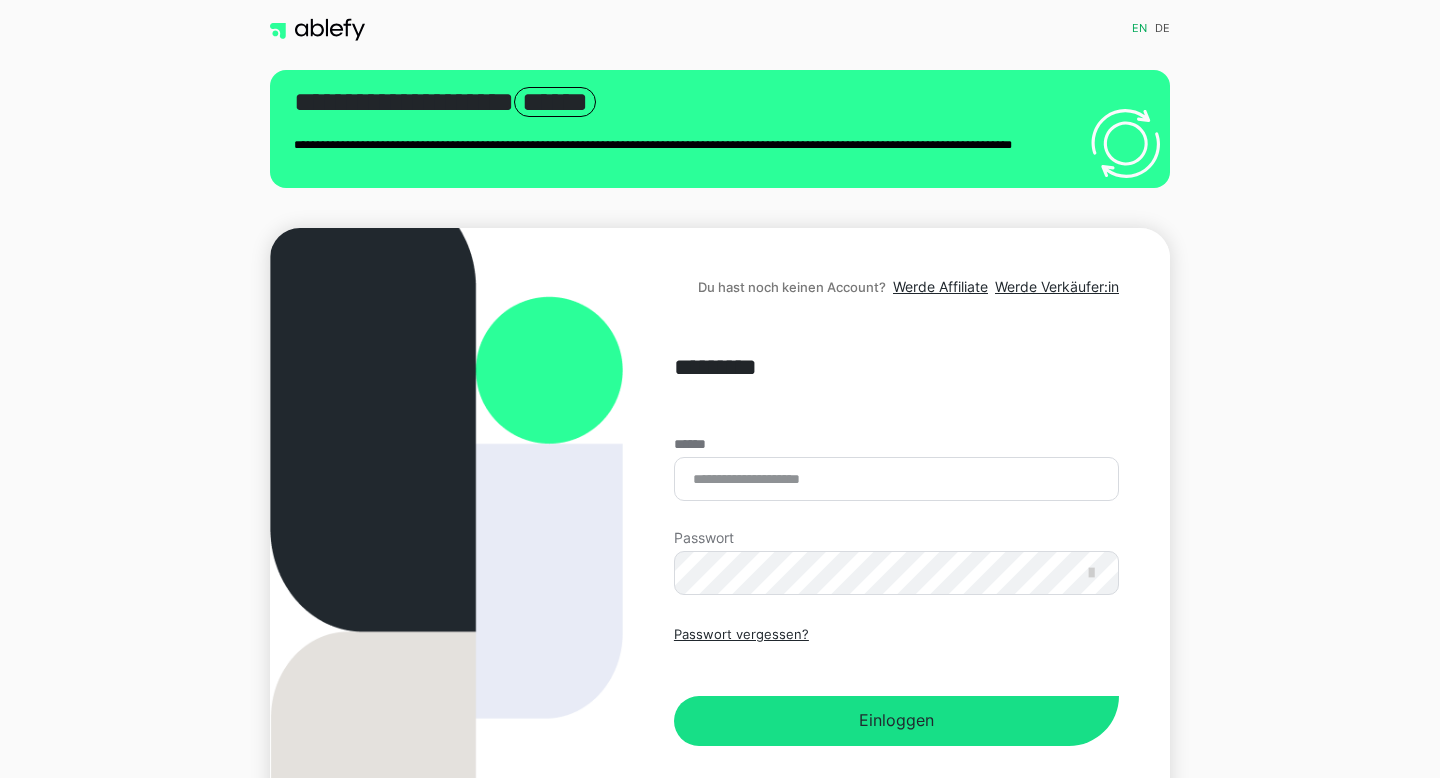 scroll, scrollTop: 0, scrollLeft: 0, axis: both 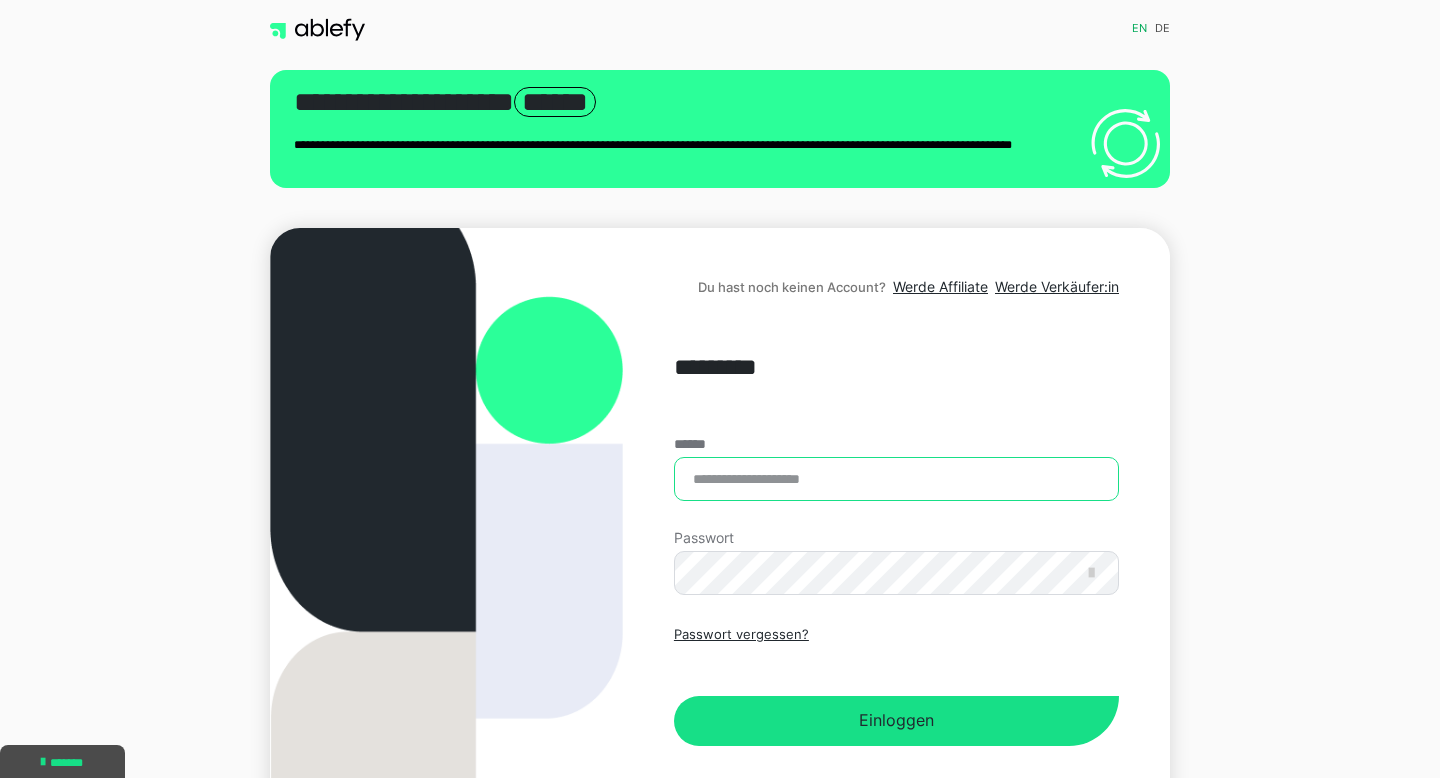 click on "******" at bounding box center [896, 479] 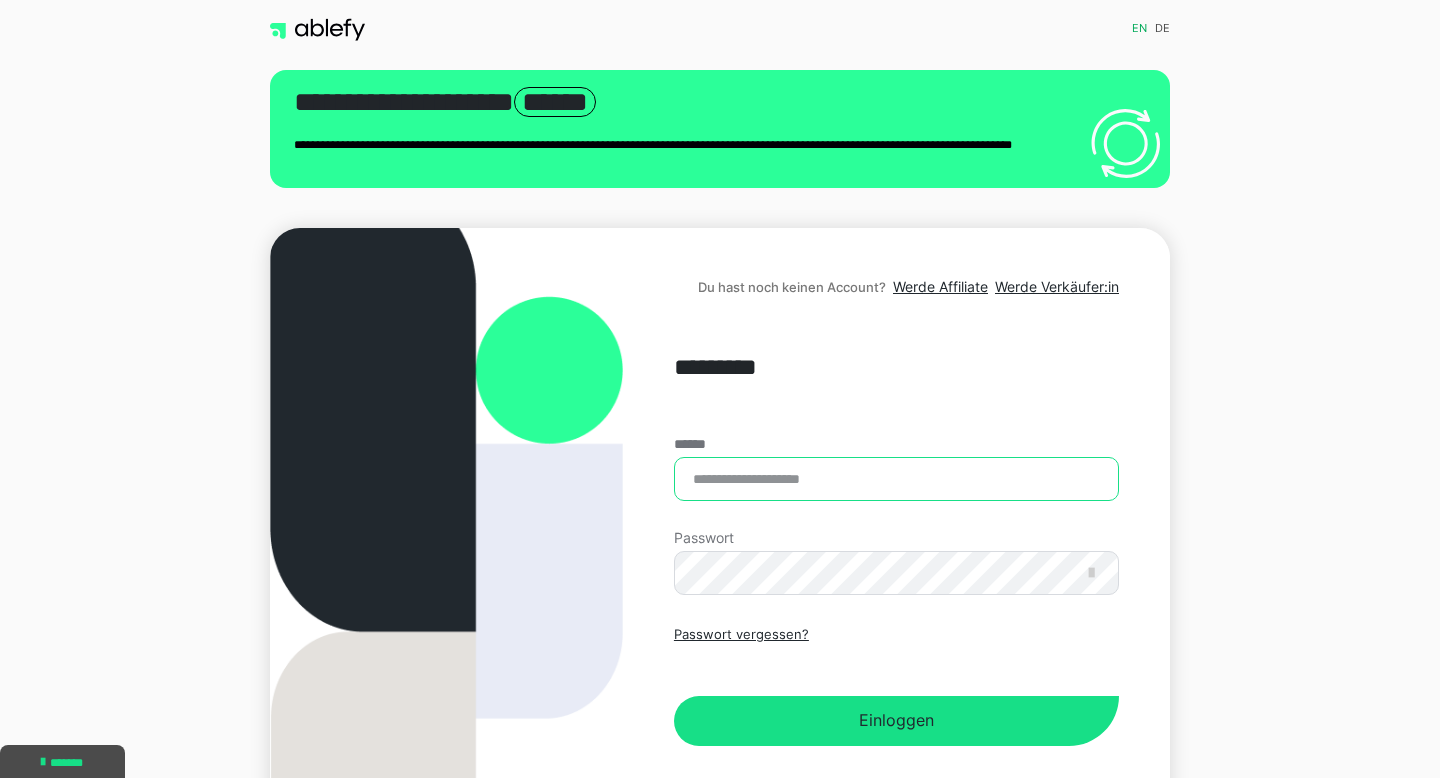 type on "**********" 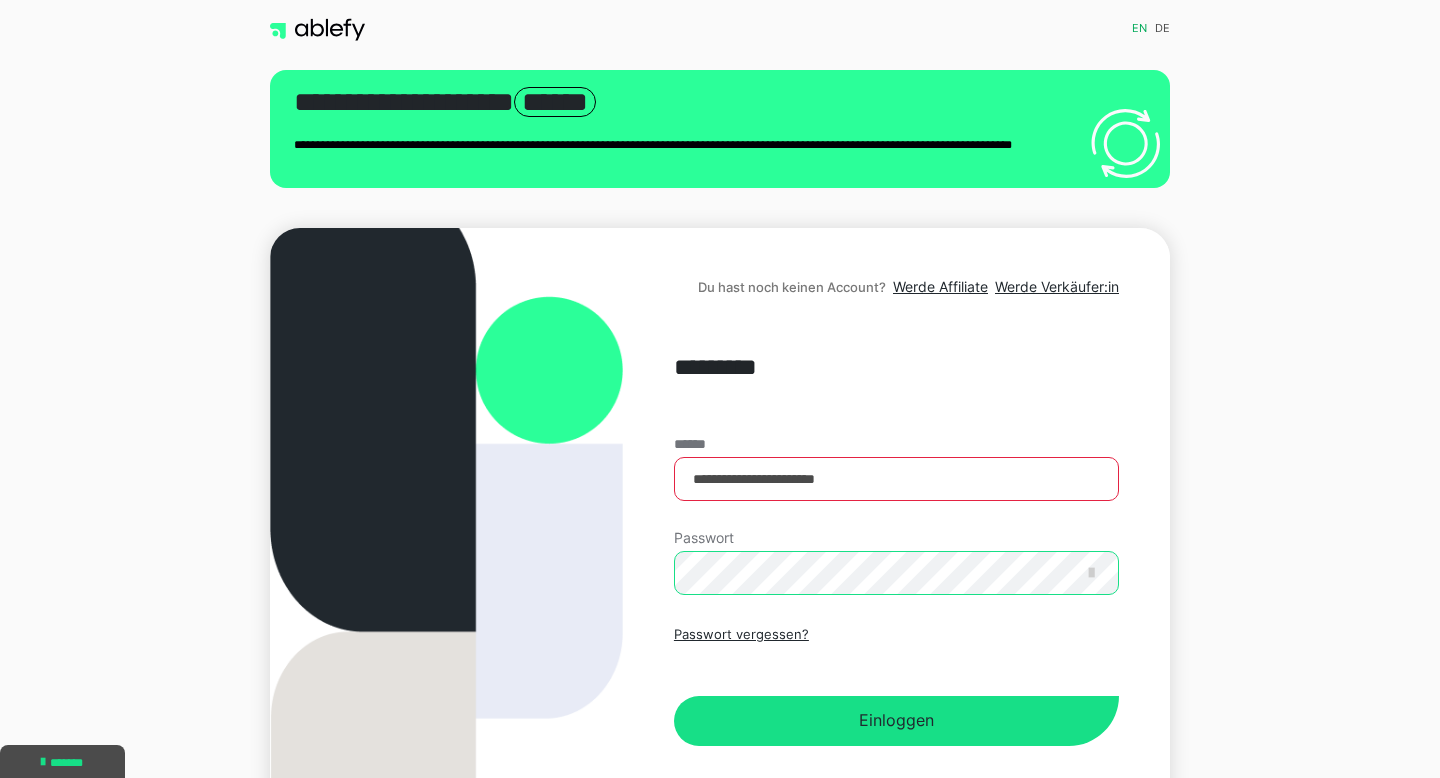 click on "Einloggen" at bounding box center (896, 721) 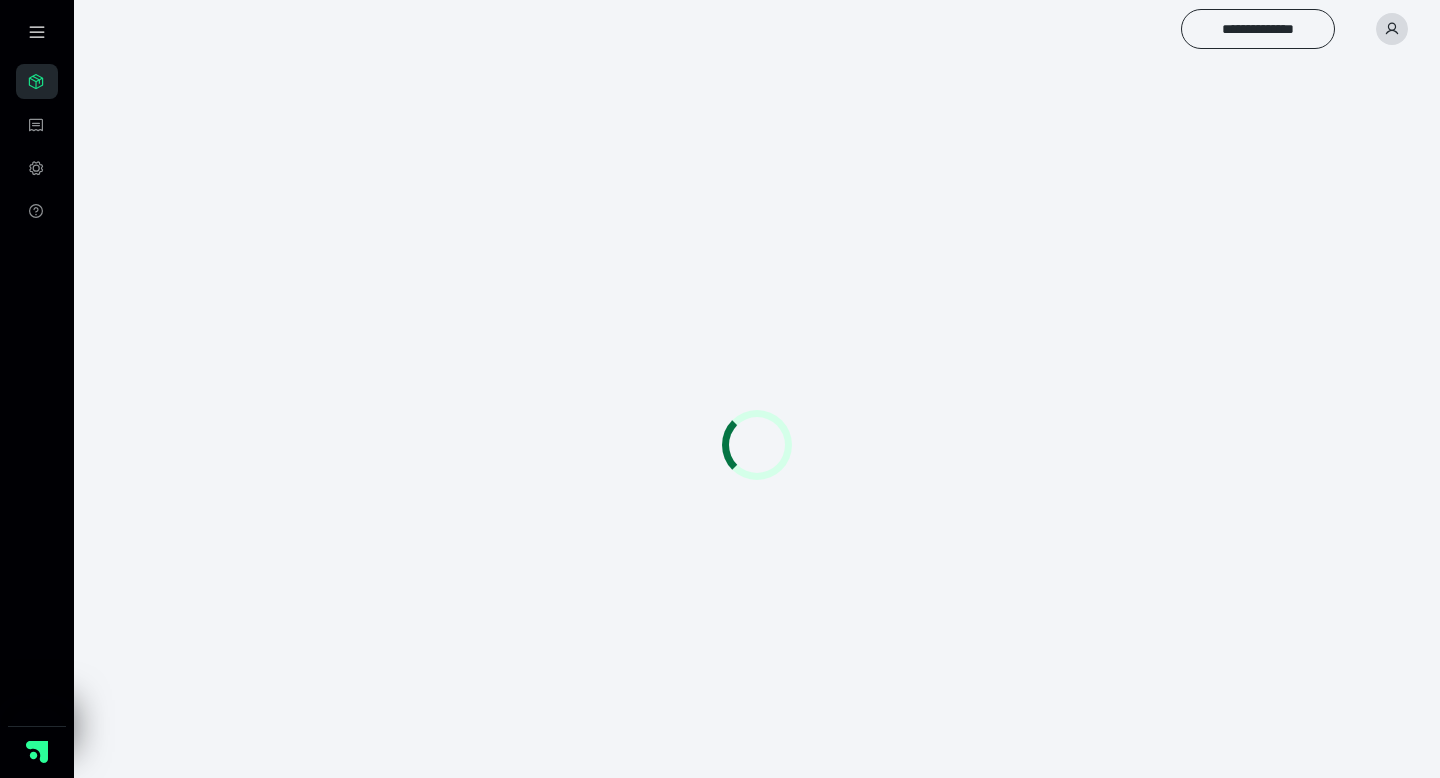 scroll, scrollTop: 0, scrollLeft: 0, axis: both 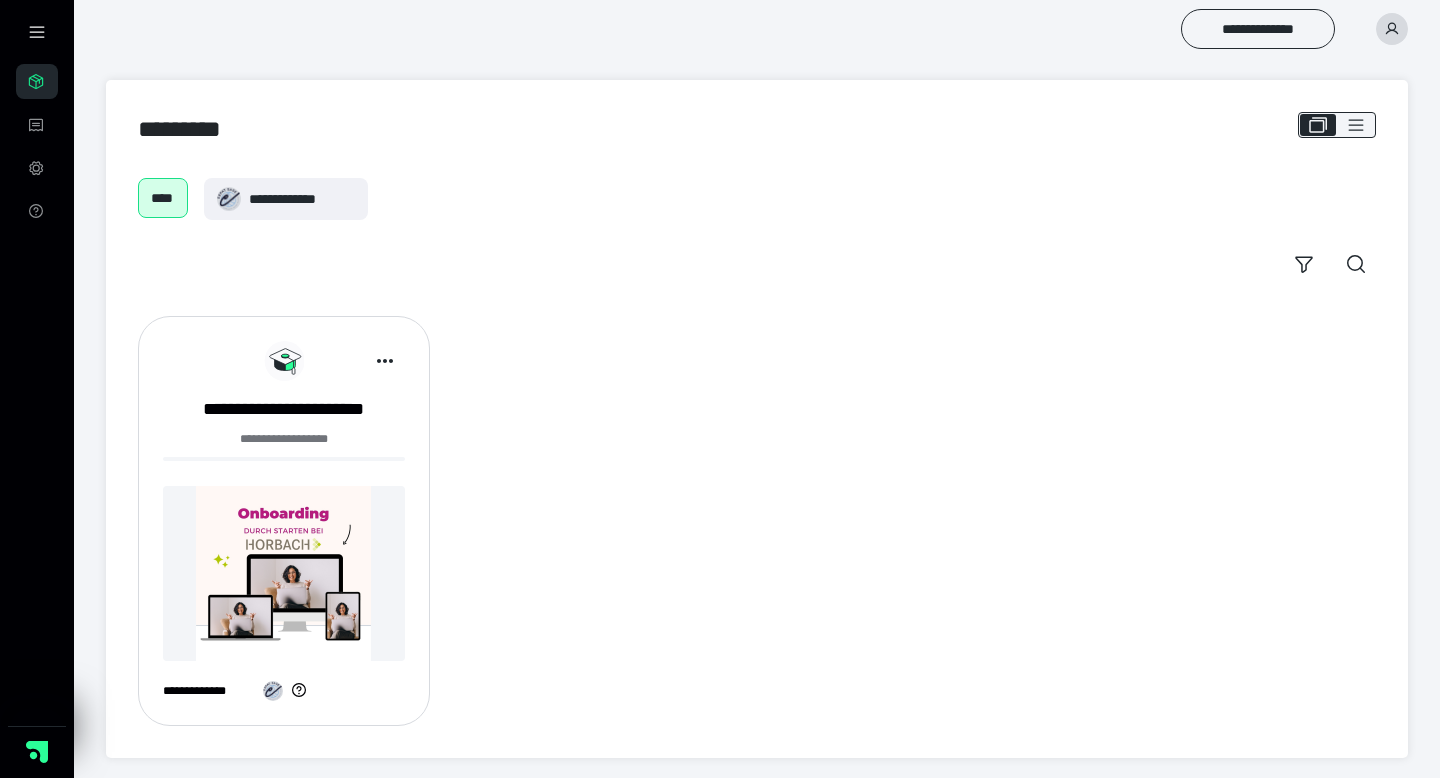 click at bounding box center [284, 573] 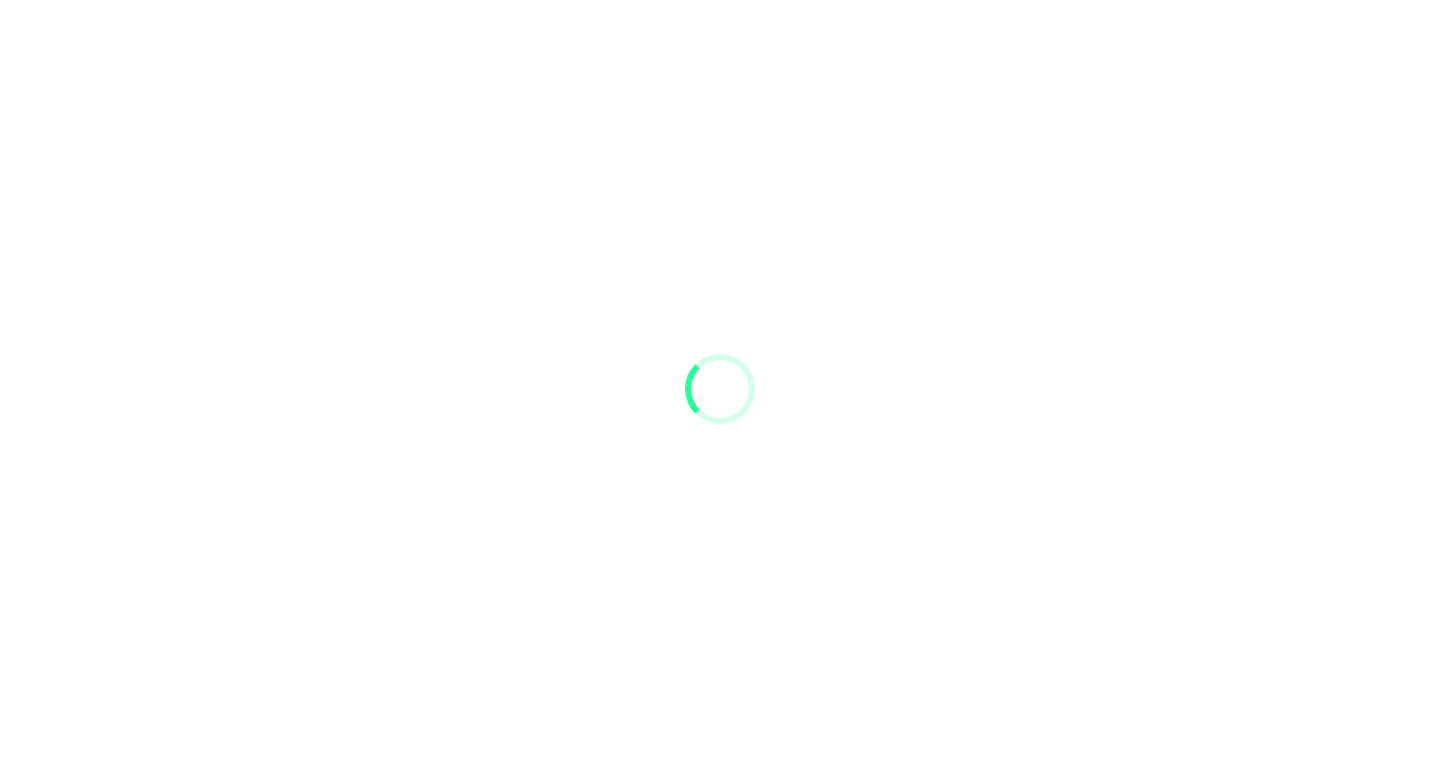 scroll, scrollTop: 0, scrollLeft: 0, axis: both 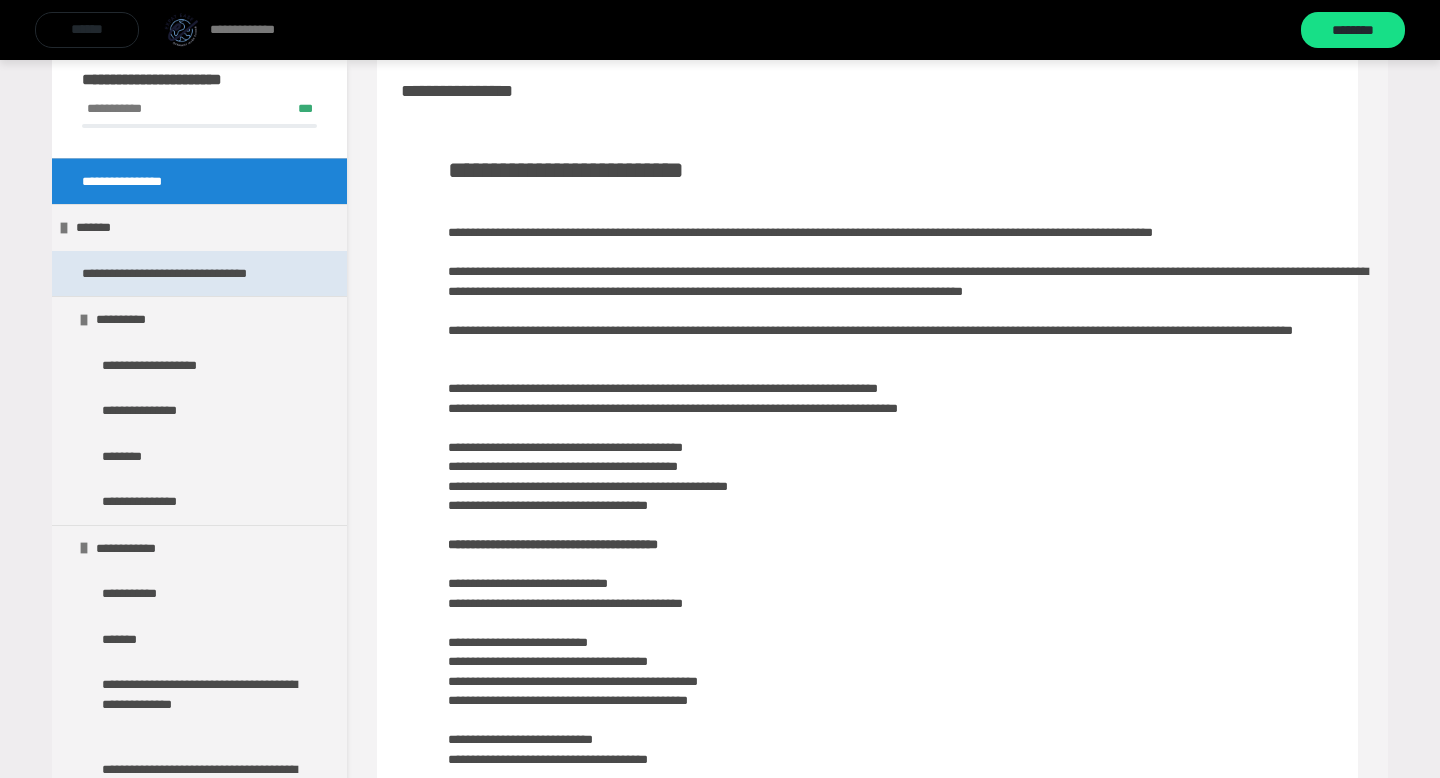 click on "**********" at bounding box center [186, 274] 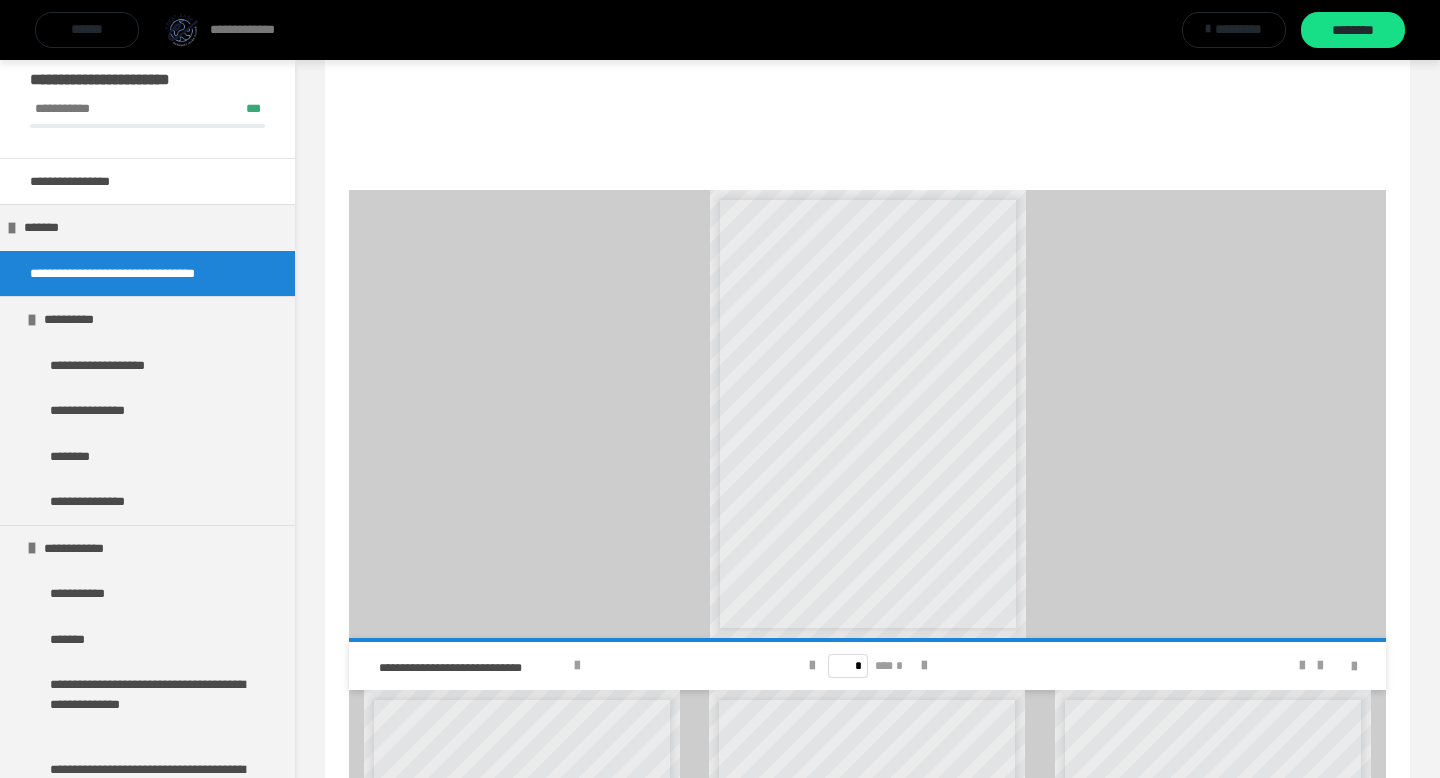 scroll, scrollTop: 692, scrollLeft: 0, axis: vertical 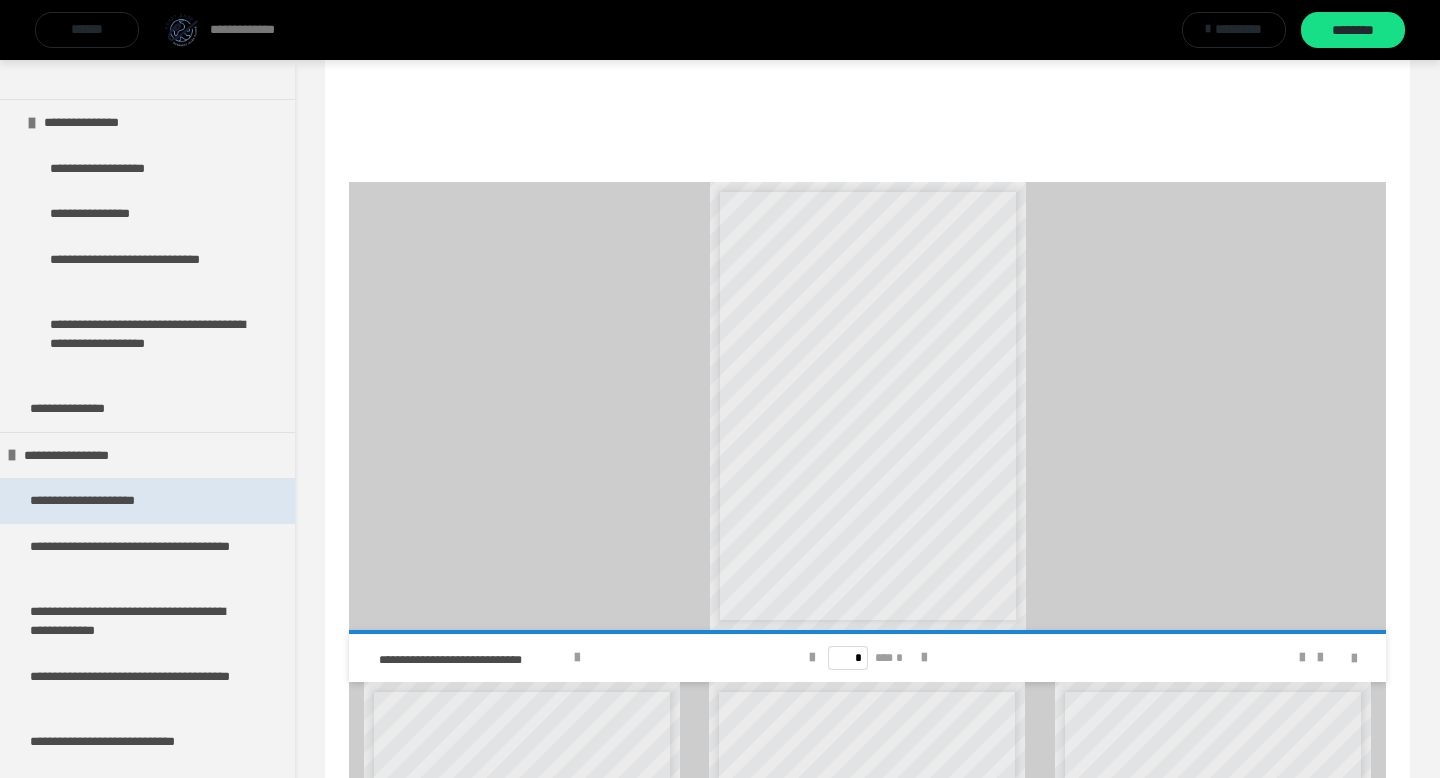click on "**********" at bounding box center (147, 501) 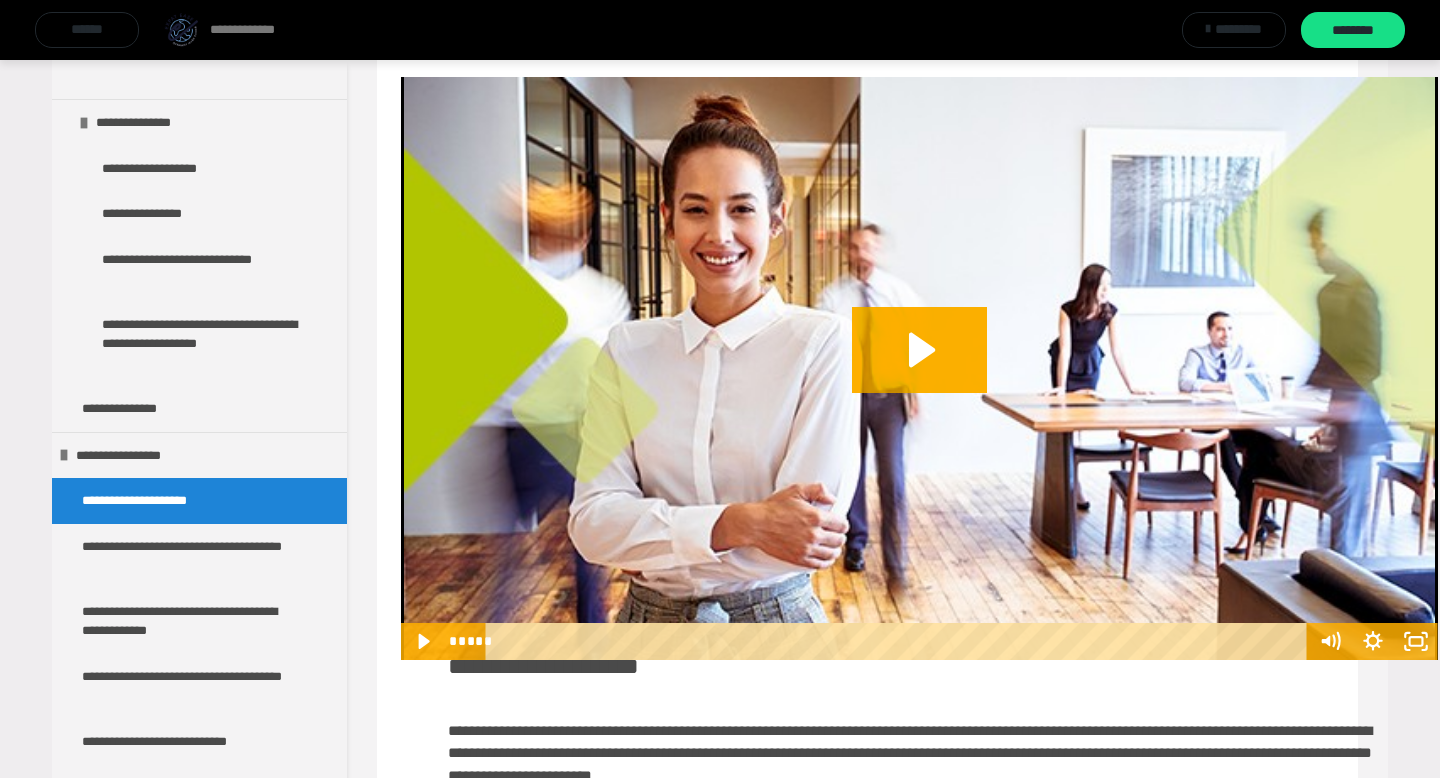 scroll, scrollTop: 363, scrollLeft: 0, axis: vertical 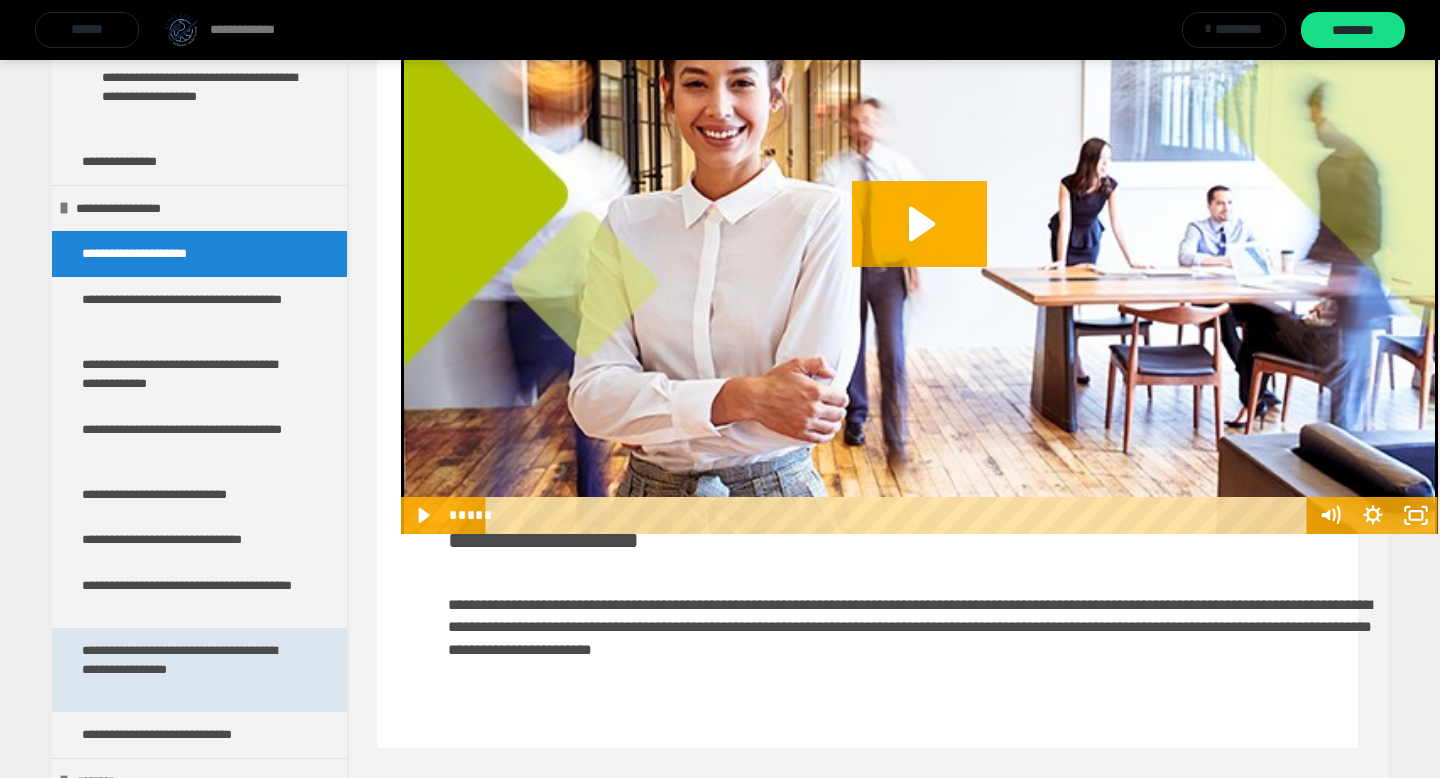 click on "**********" at bounding box center (191, 670) 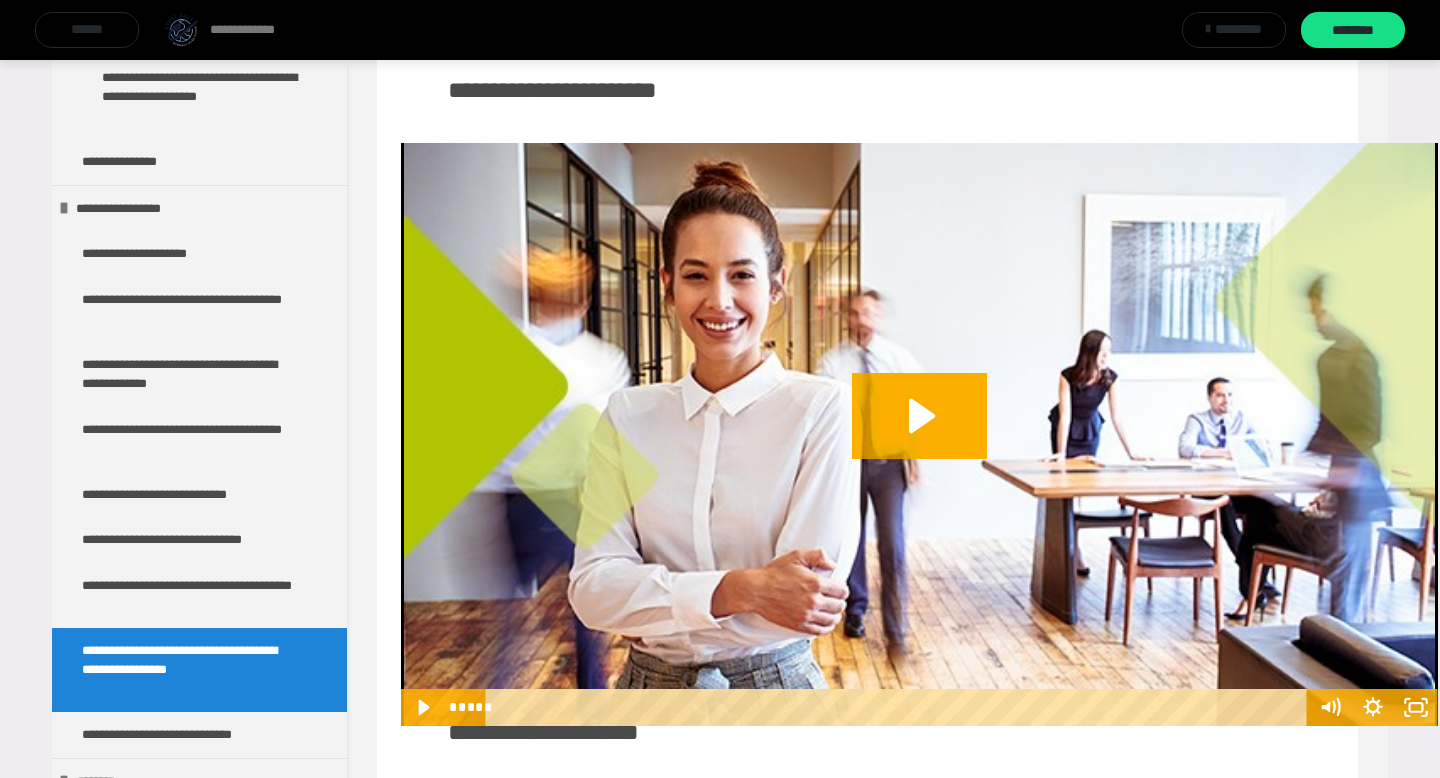 scroll, scrollTop: 70, scrollLeft: 0, axis: vertical 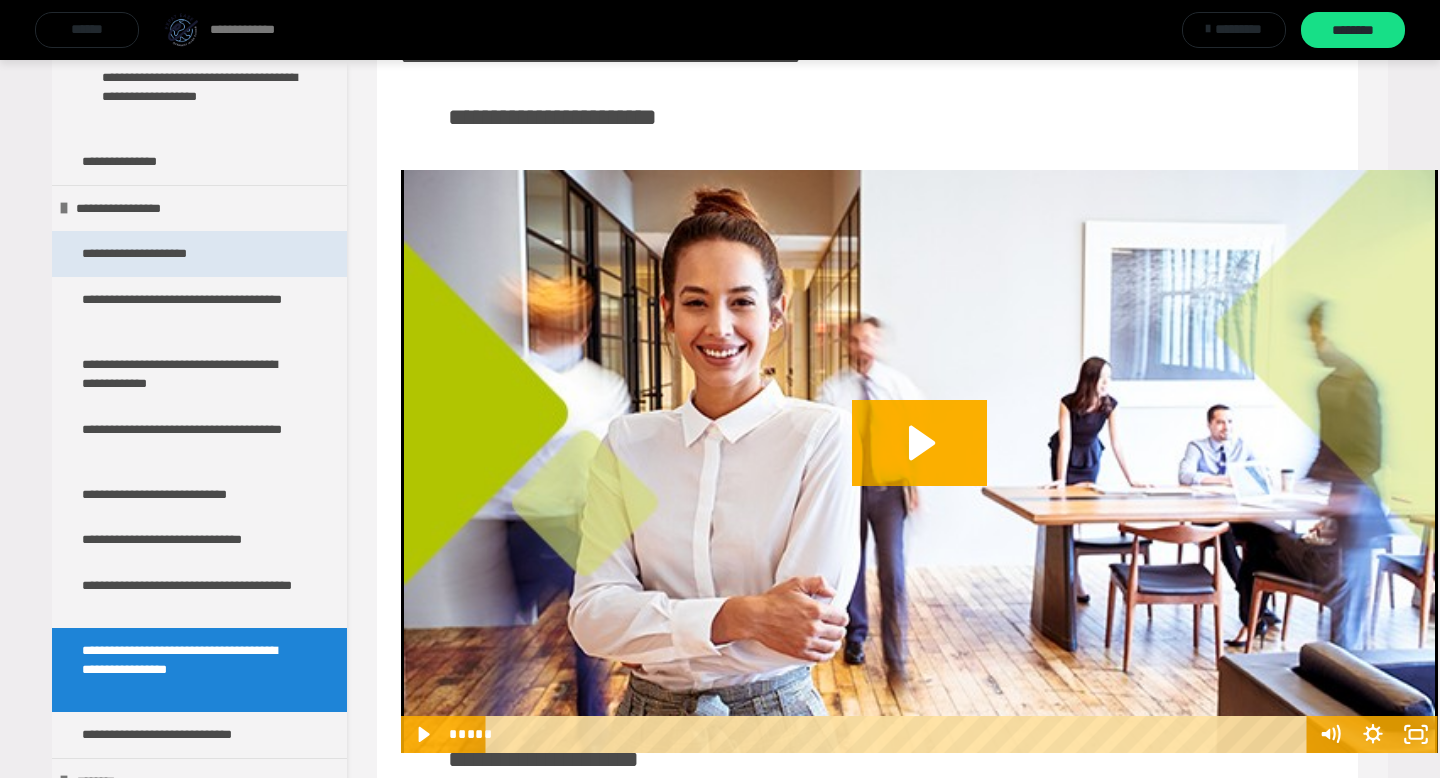 click on "**********" at bounding box center [157, 254] 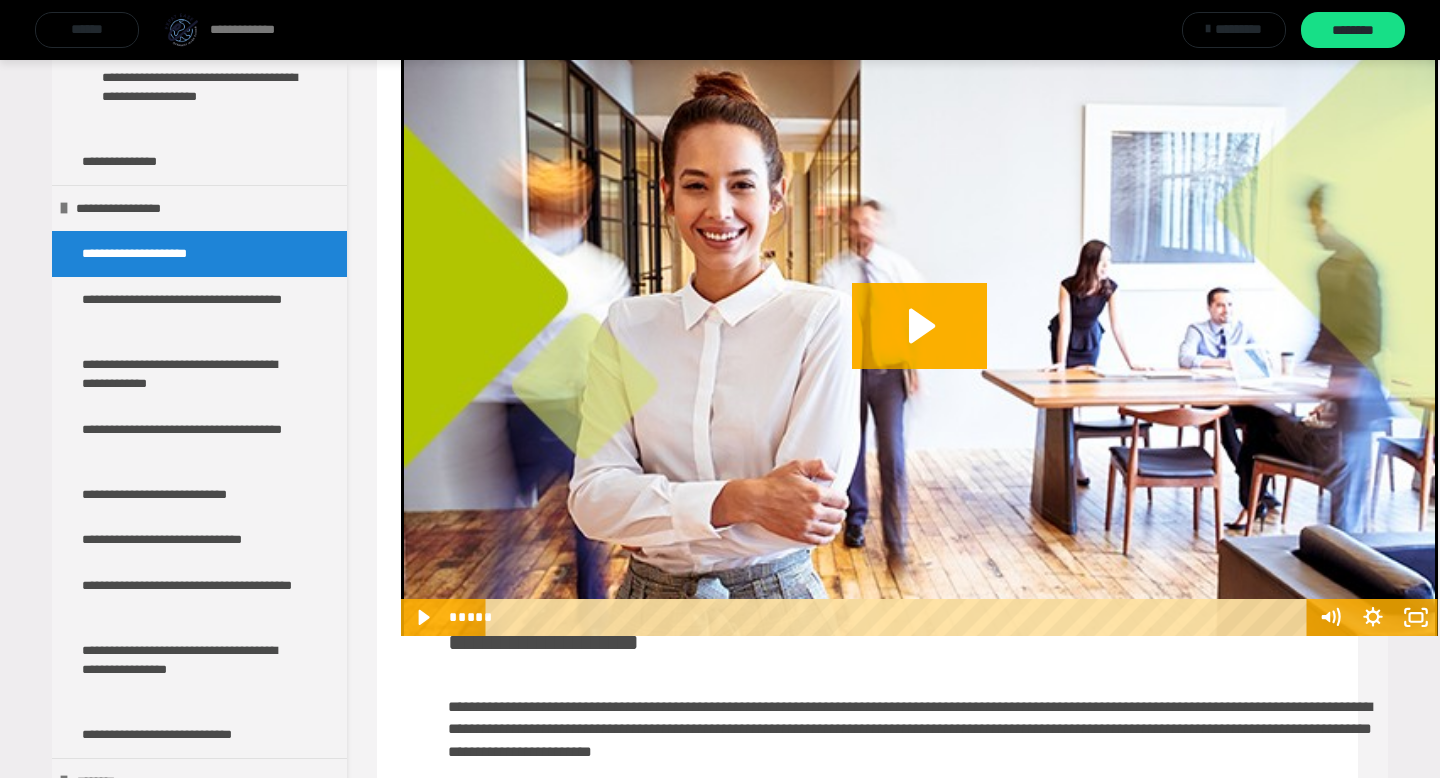 scroll, scrollTop: 363, scrollLeft: 0, axis: vertical 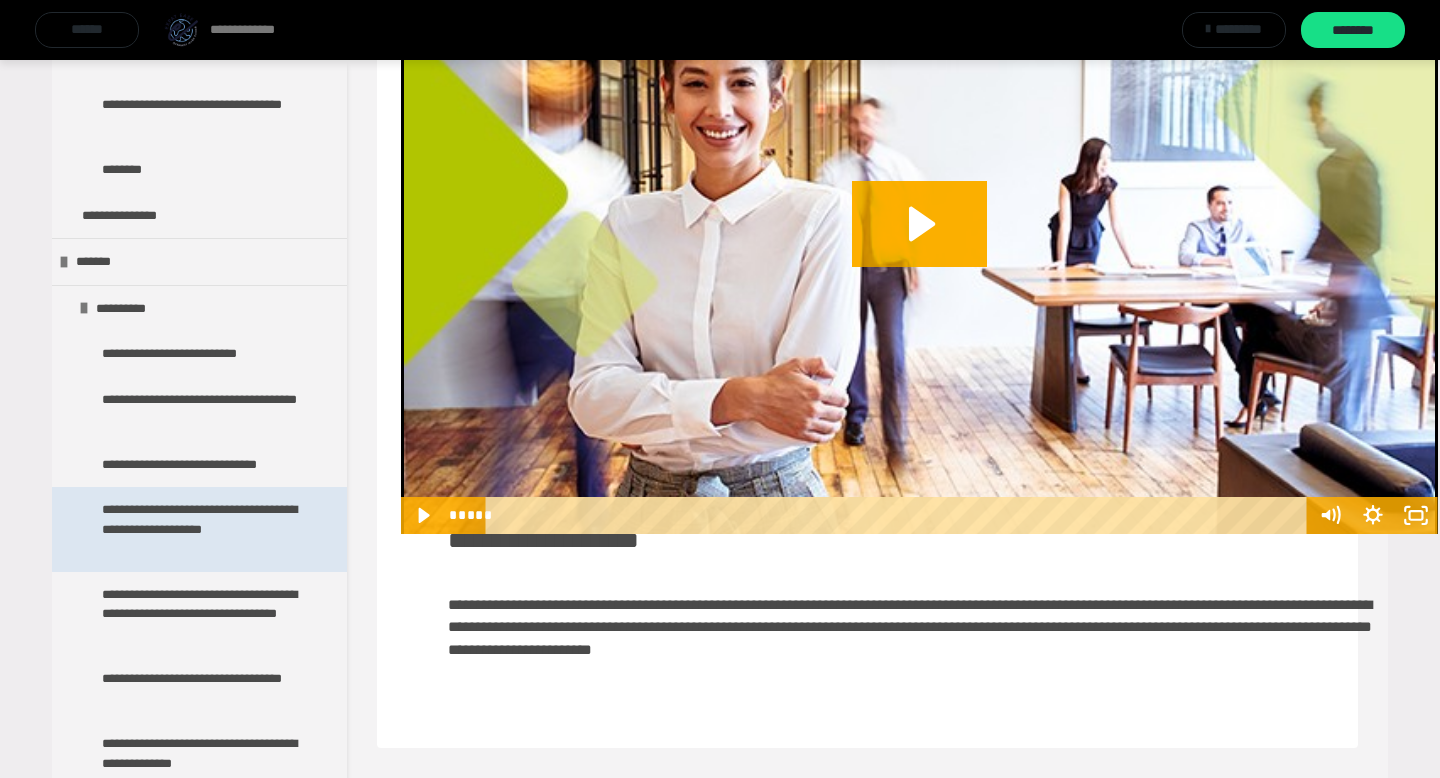 click on "**********" at bounding box center (201, 529) 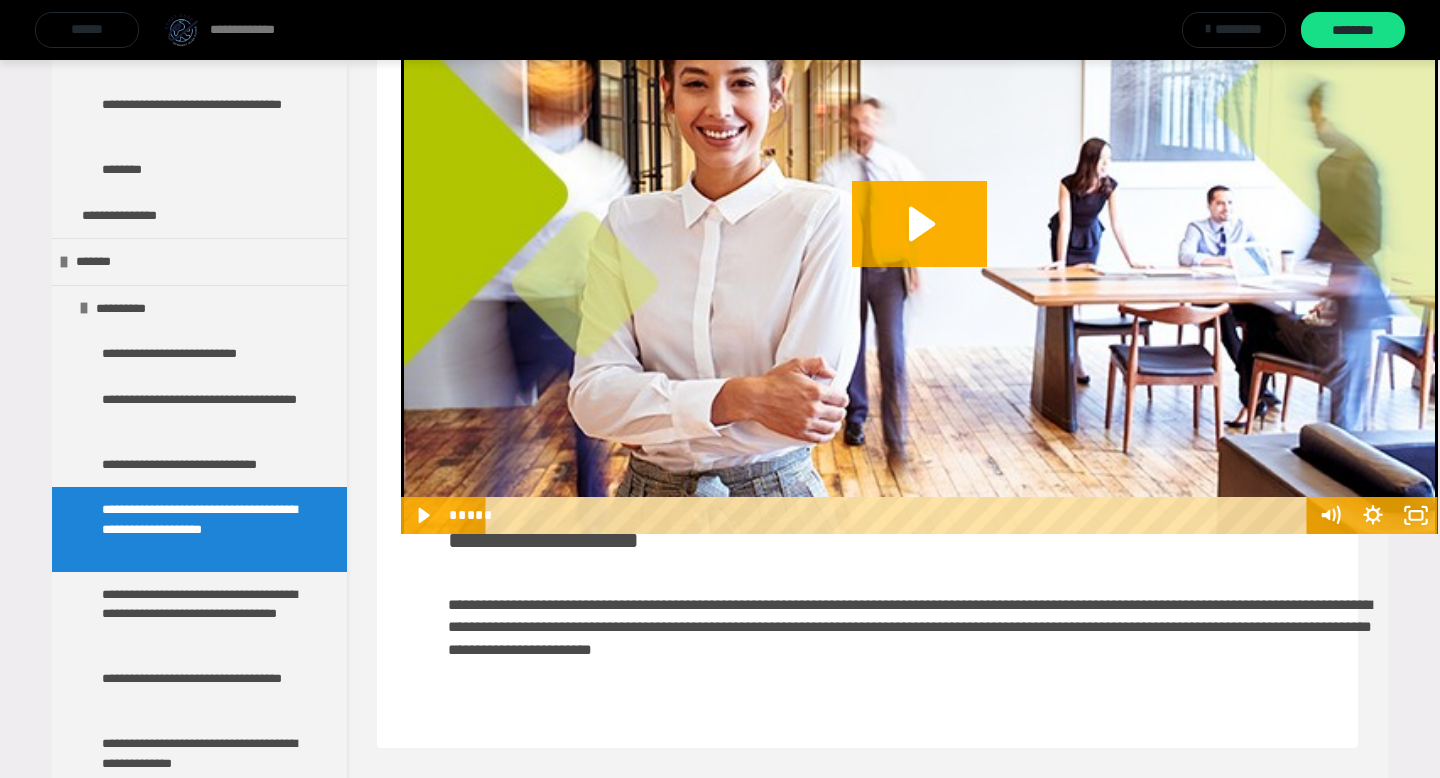 scroll, scrollTop: 60, scrollLeft: 0, axis: vertical 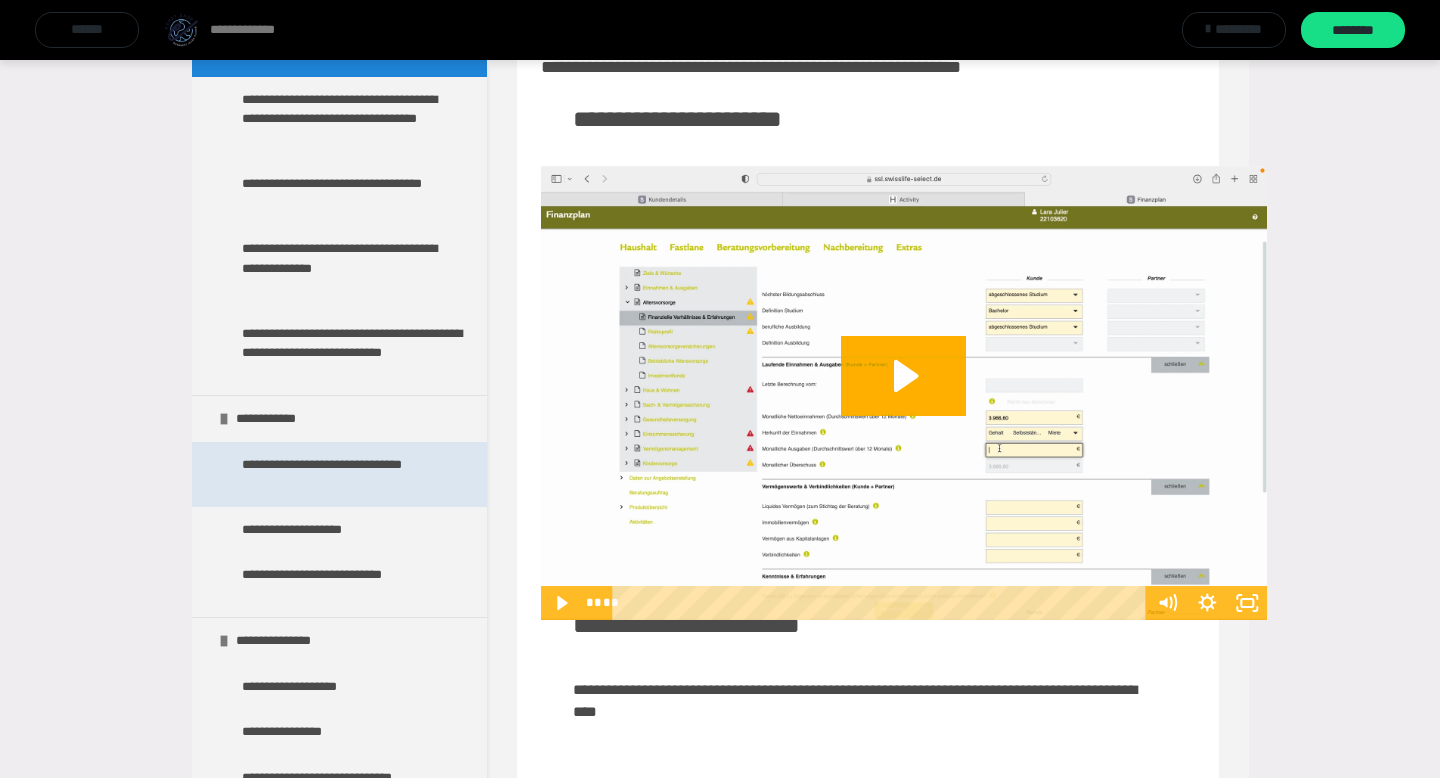 click on "**********" at bounding box center [341, 474] 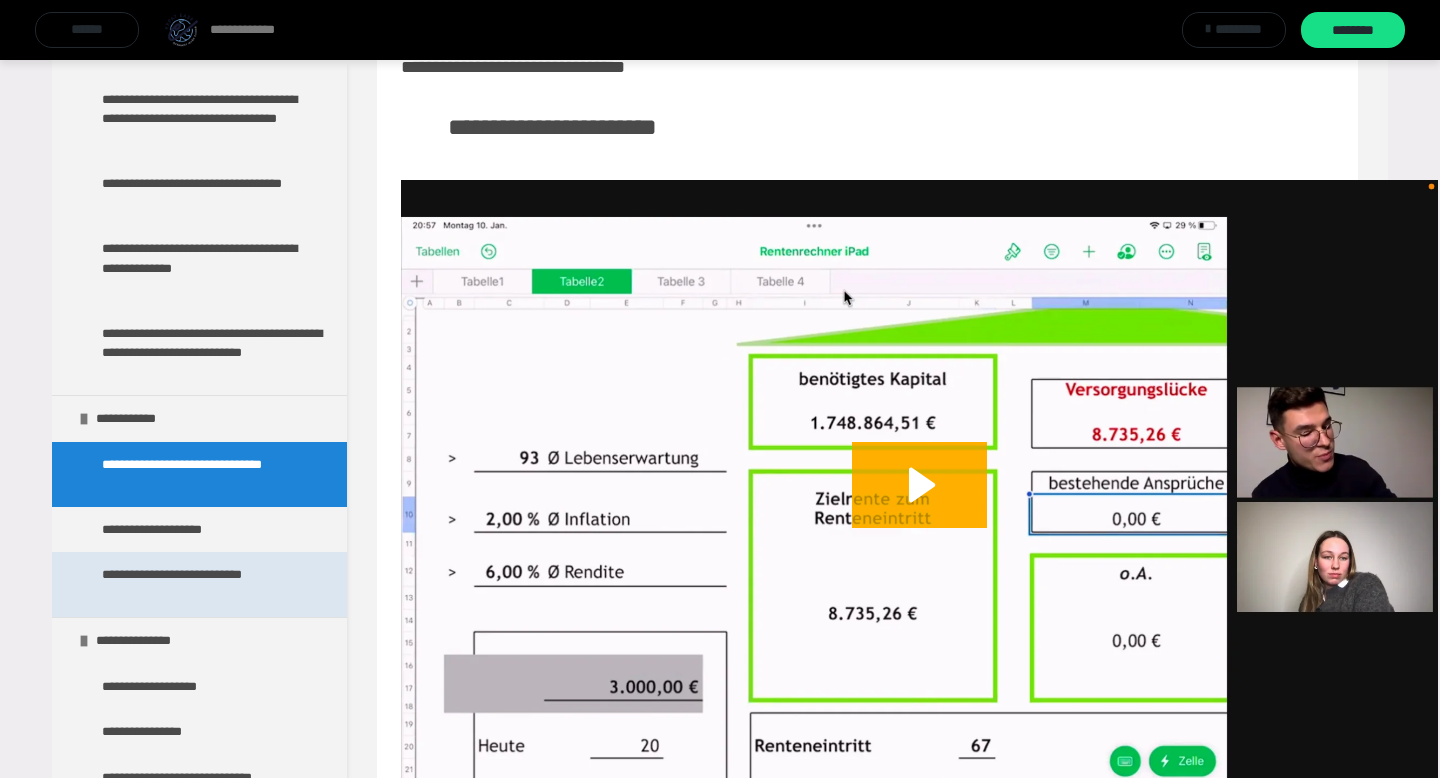 click on "**********" at bounding box center [201, 584] 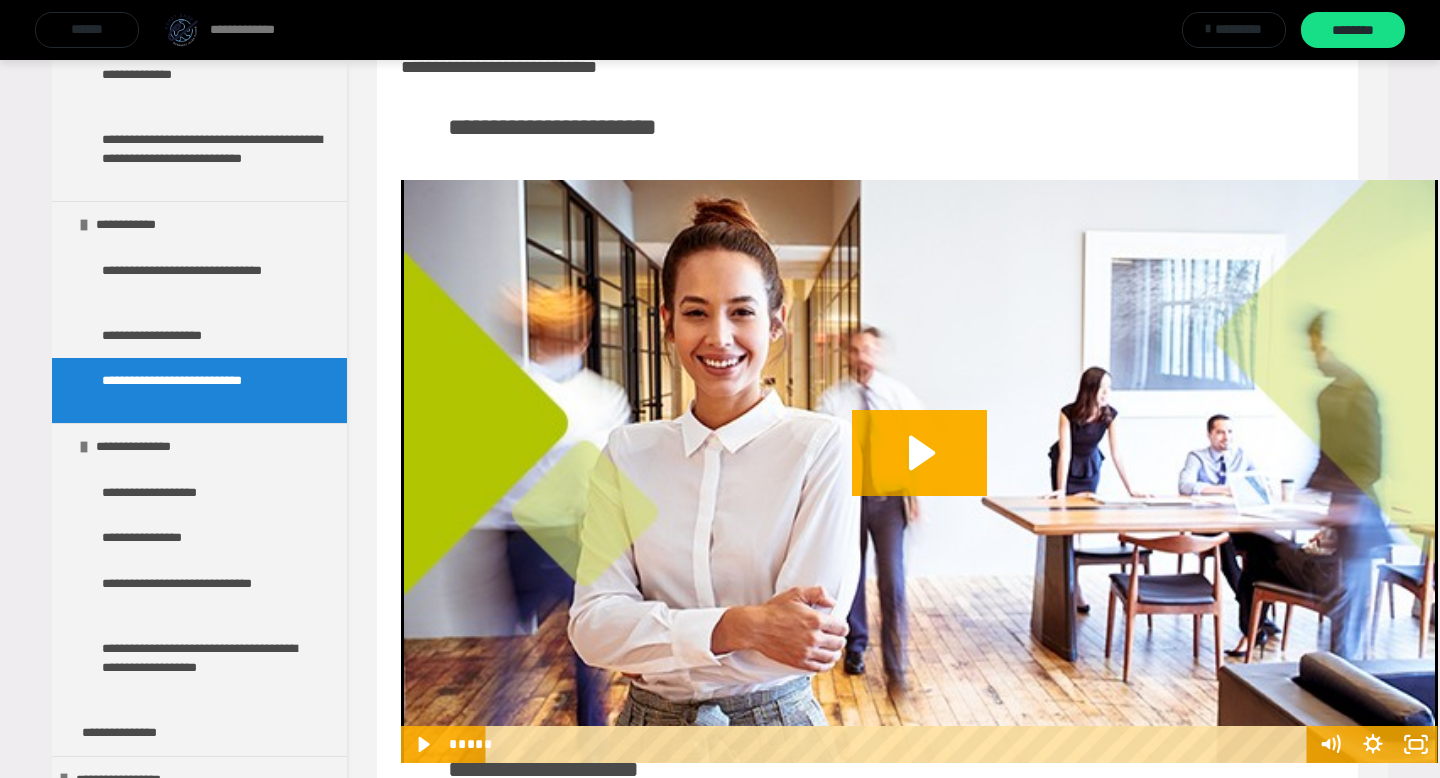 scroll, scrollTop: 3106, scrollLeft: 0, axis: vertical 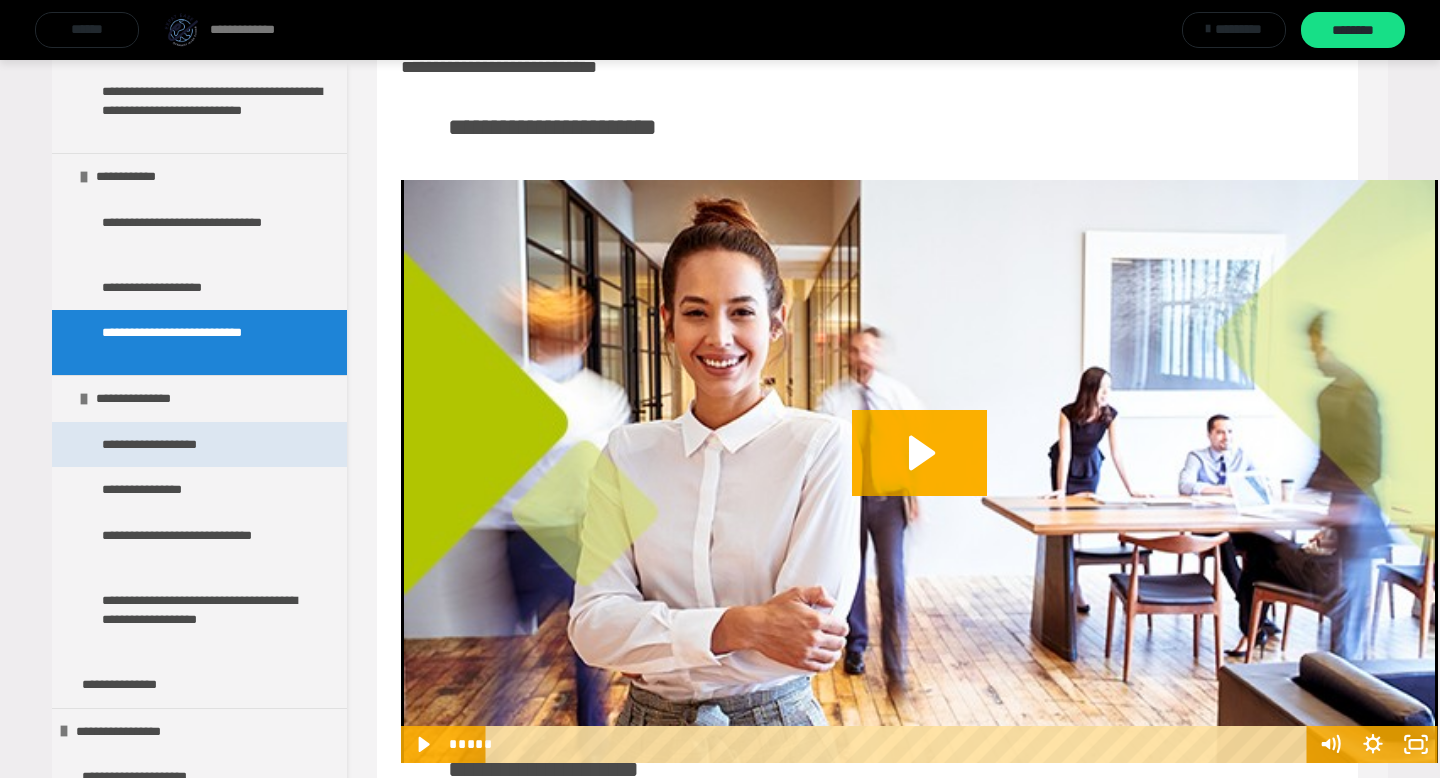 click on "**********" at bounding box center (161, 445) 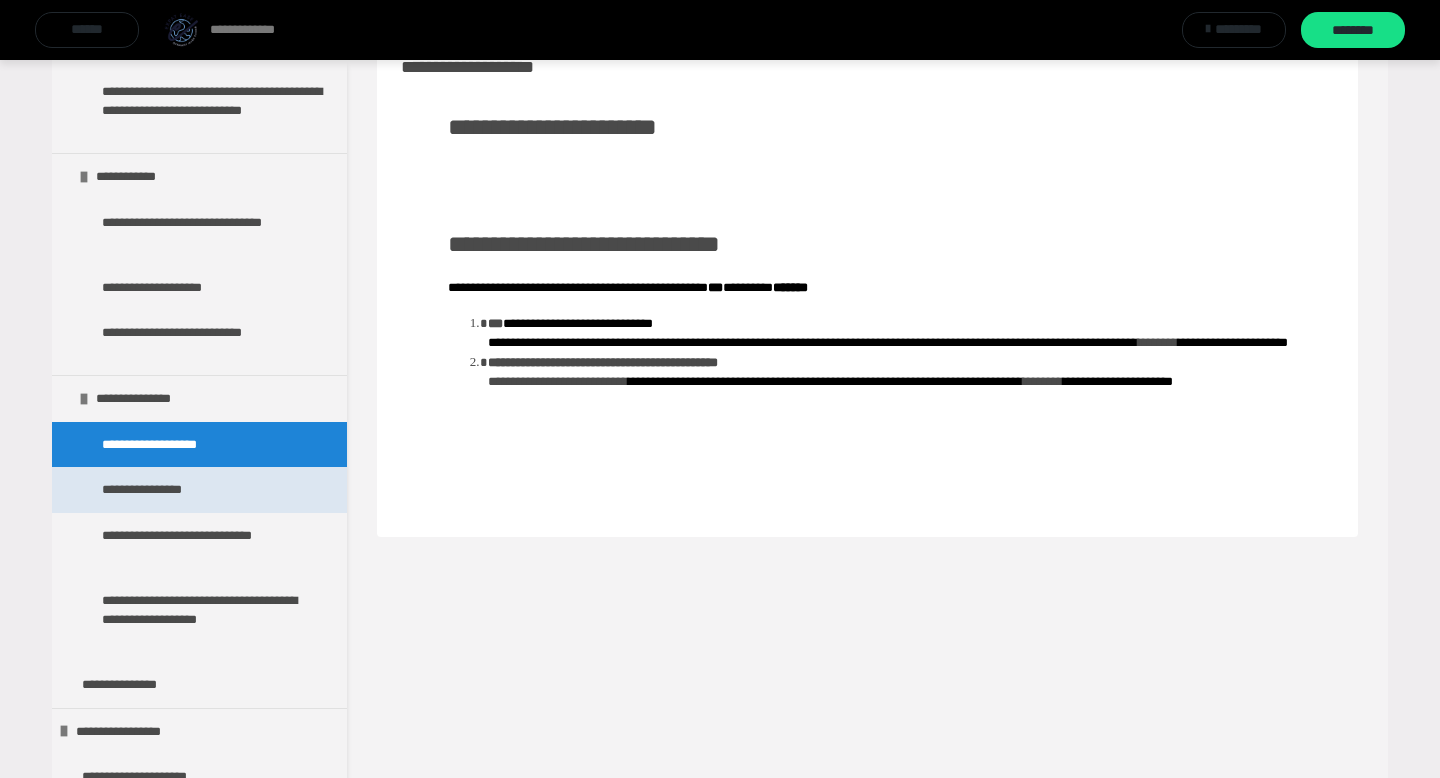 click on "**********" at bounding box center (155, 490) 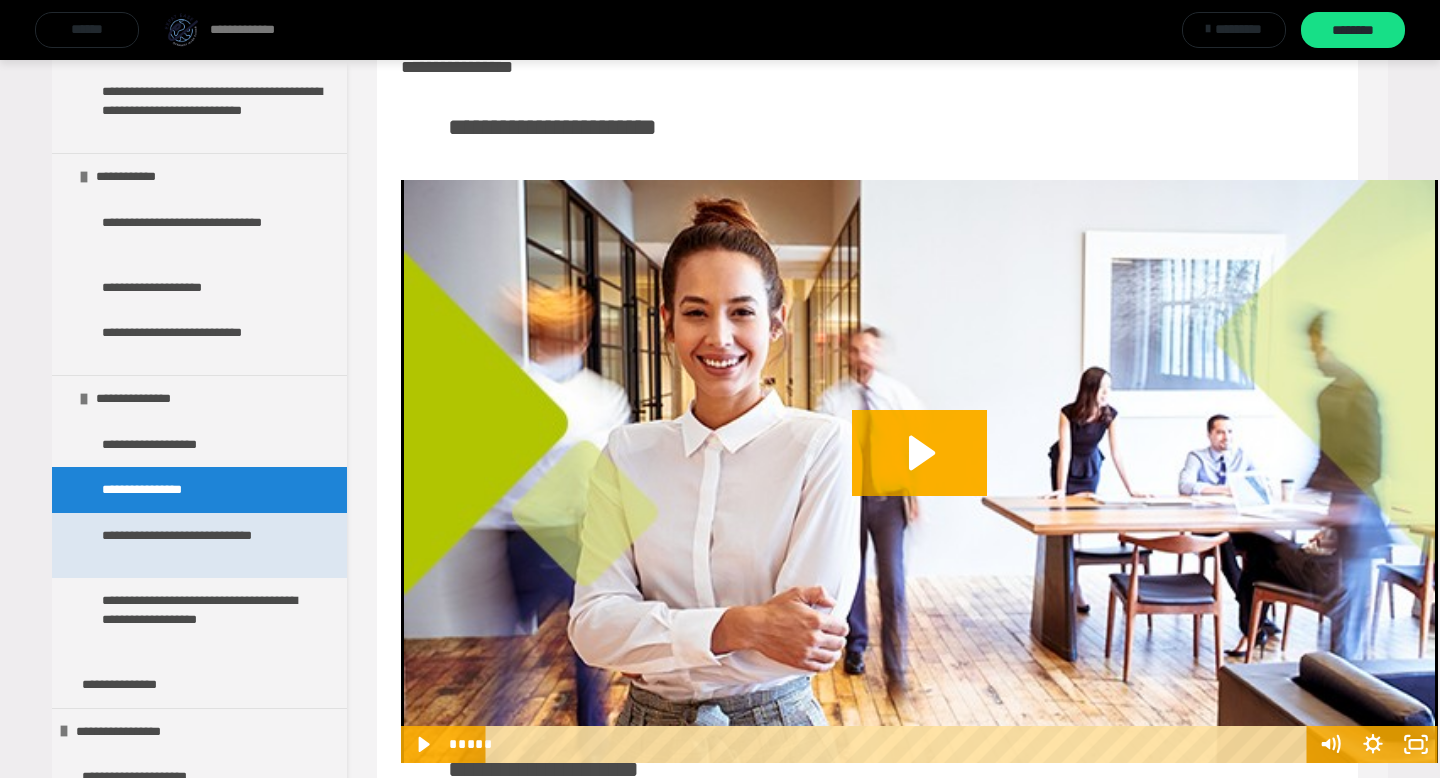 click on "**********" at bounding box center (201, 545) 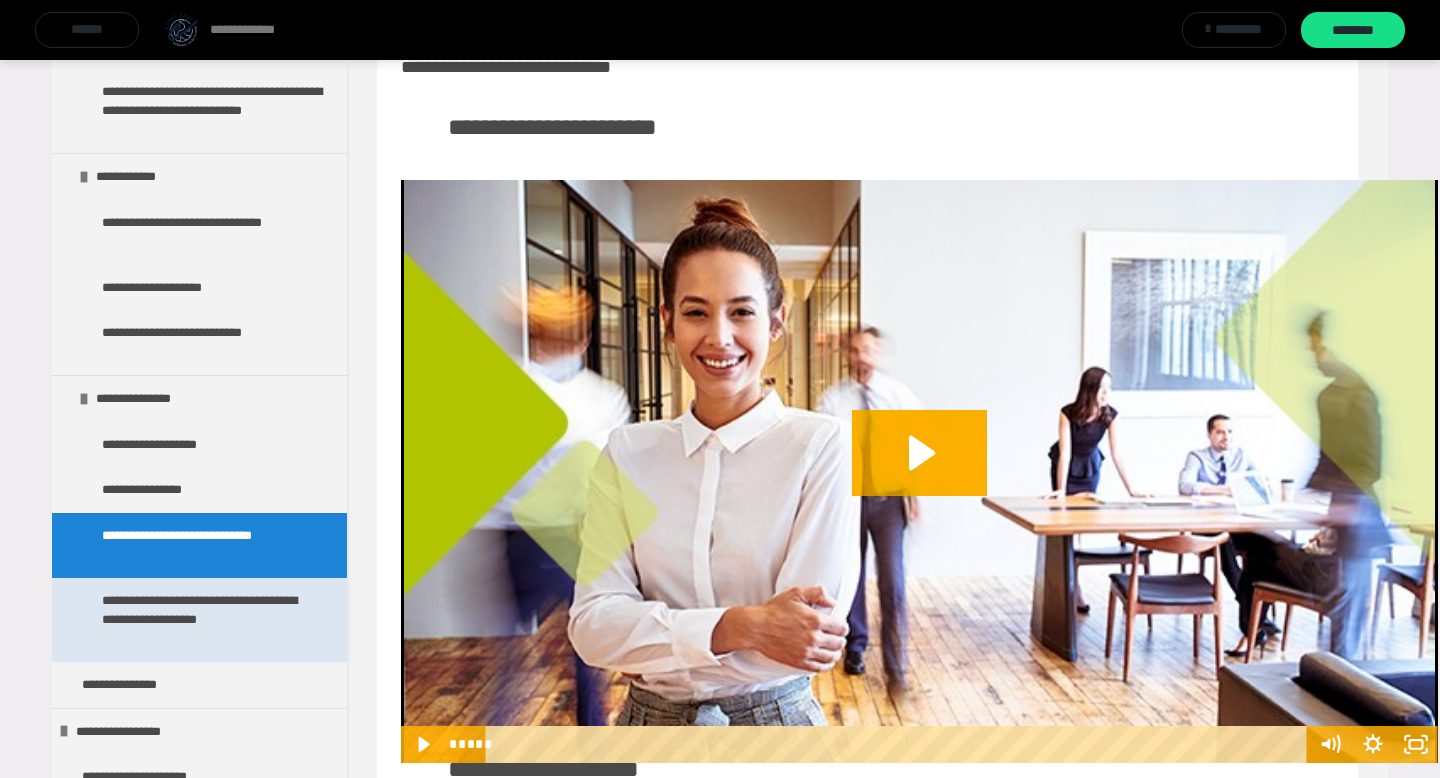click on "**********" at bounding box center [201, 620] 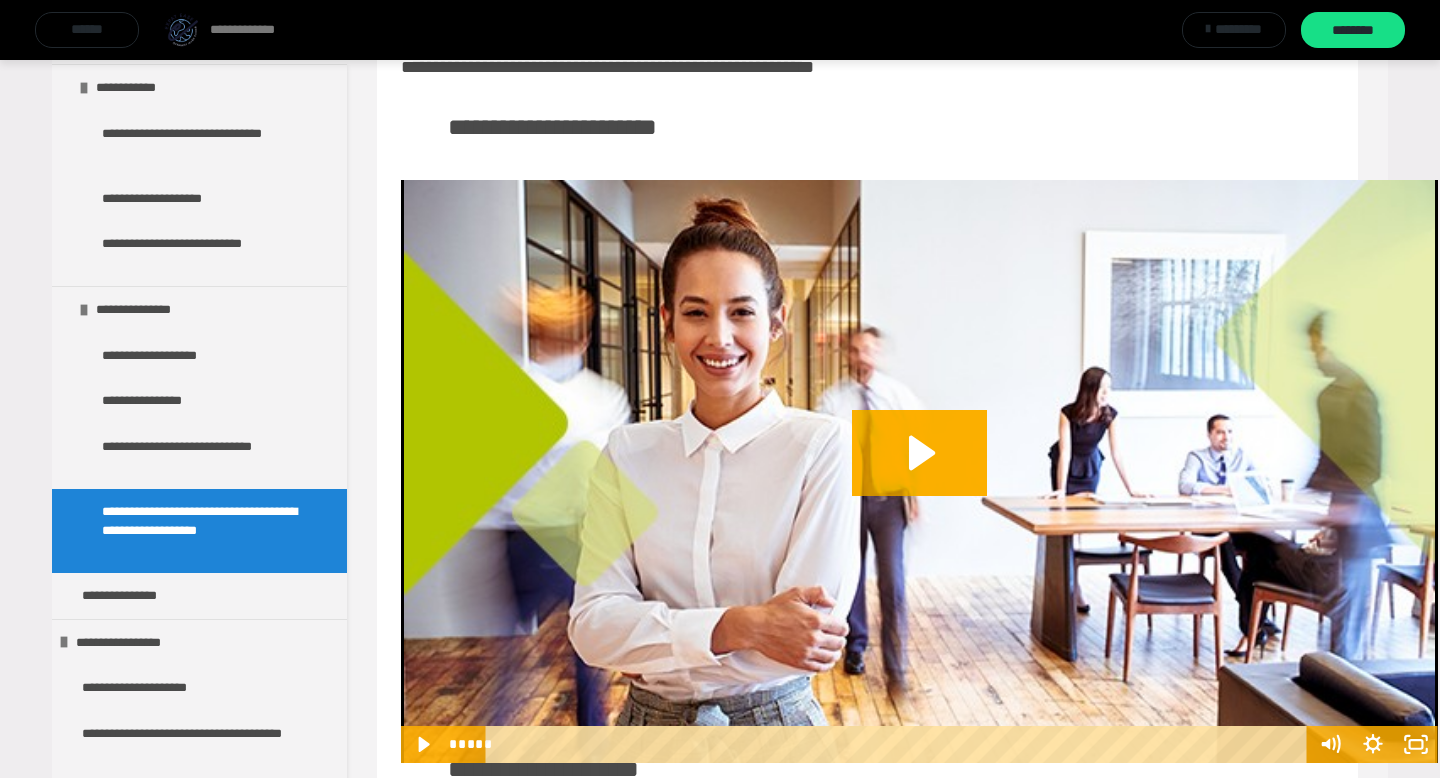 scroll, scrollTop: 3193, scrollLeft: 0, axis: vertical 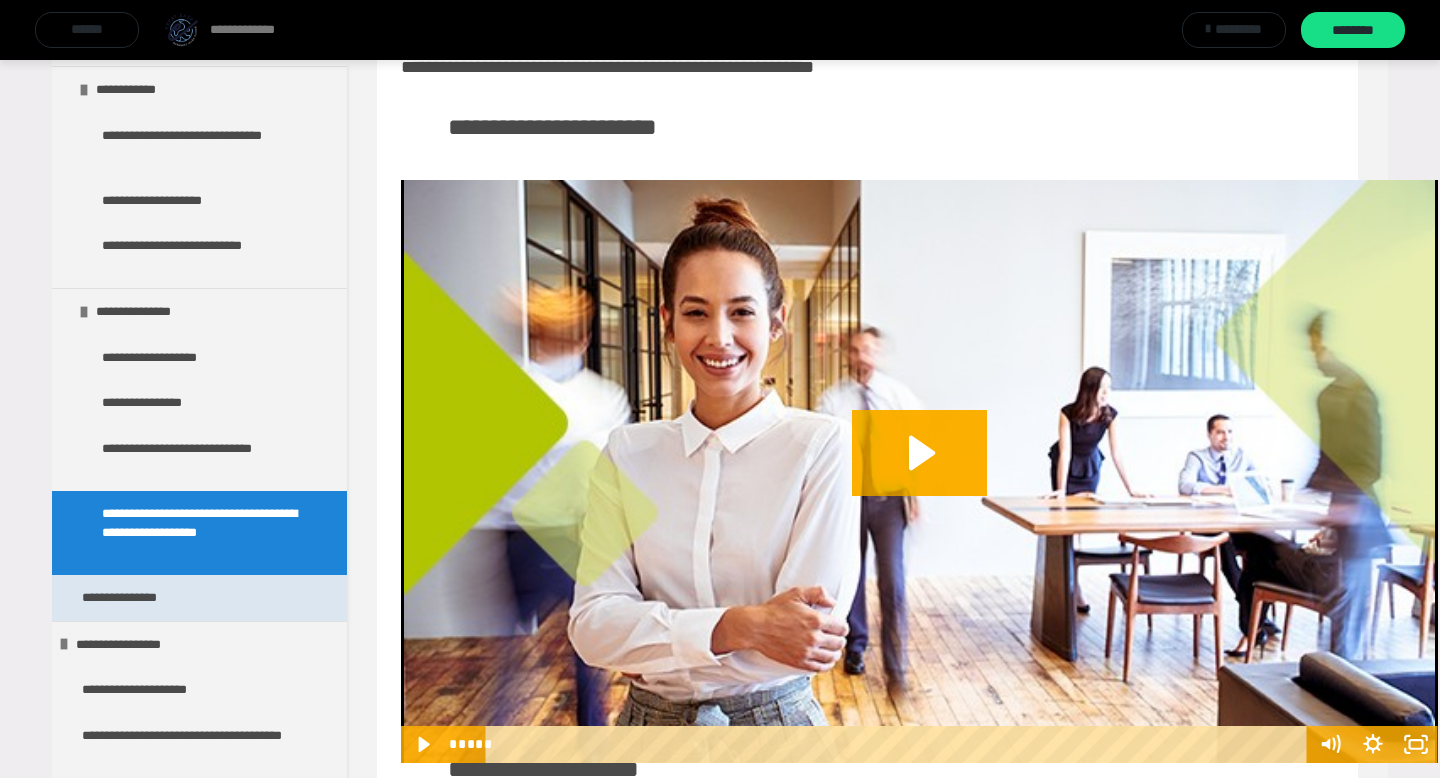 click on "**********" at bounding box center (132, 598) 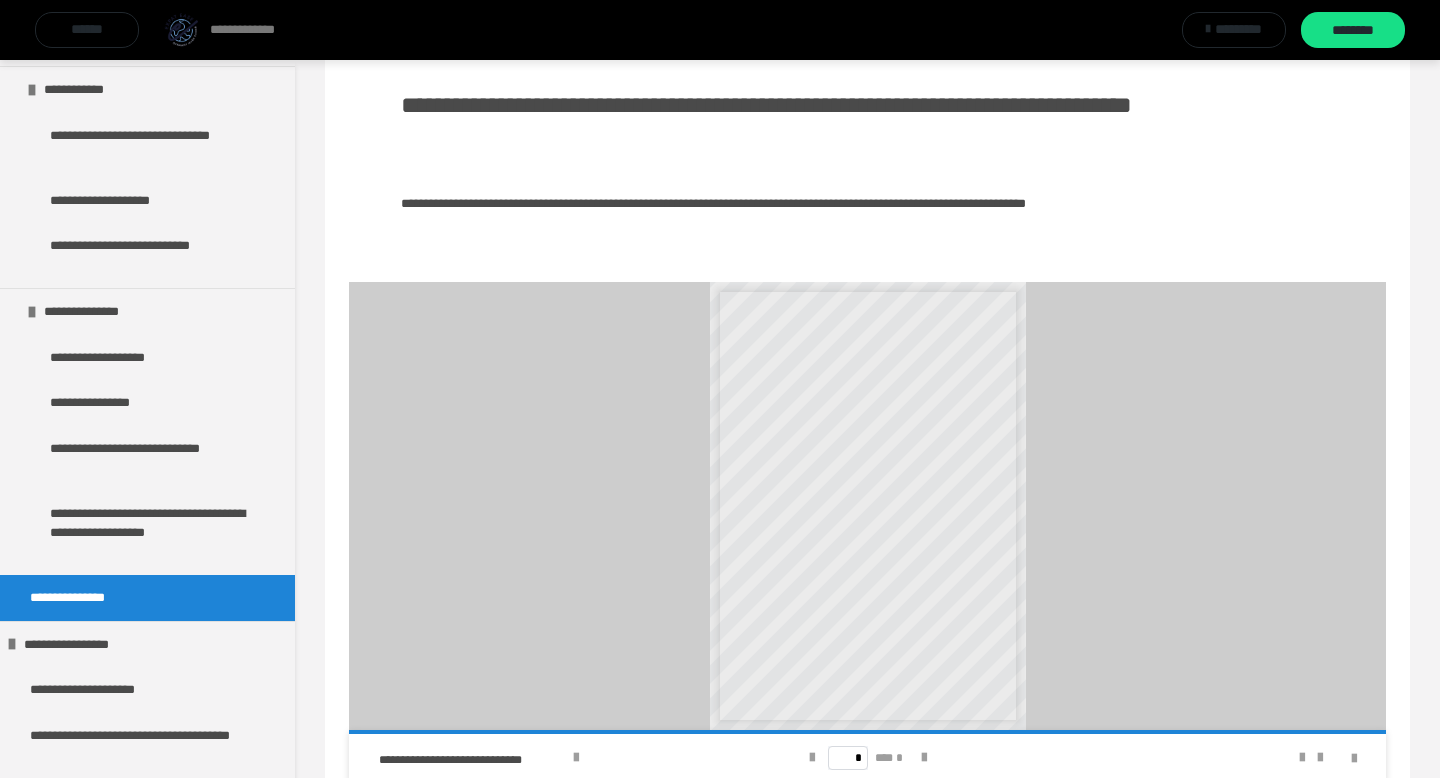 scroll, scrollTop: 267, scrollLeft: 0, axis: vertical 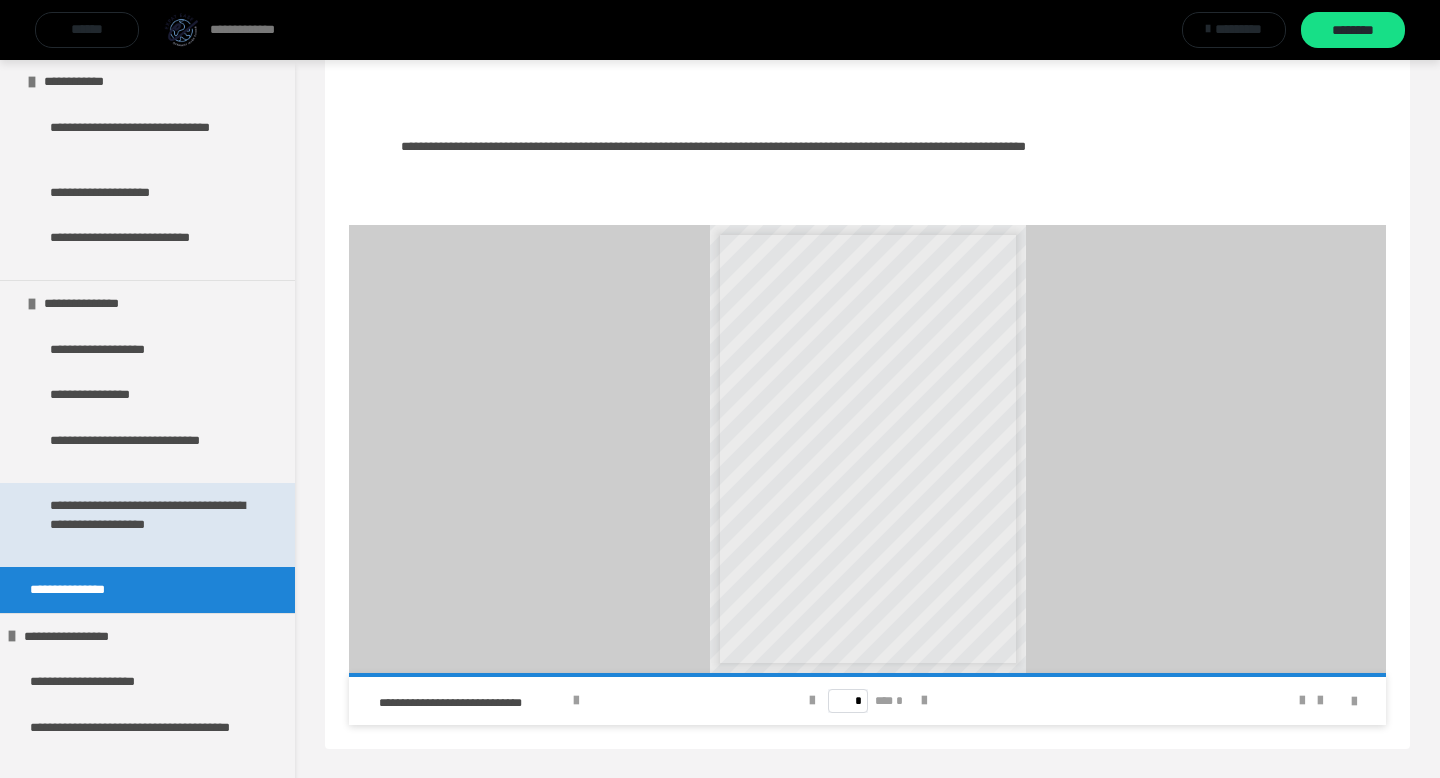 click on "**********" at bounding box center (149, 525) 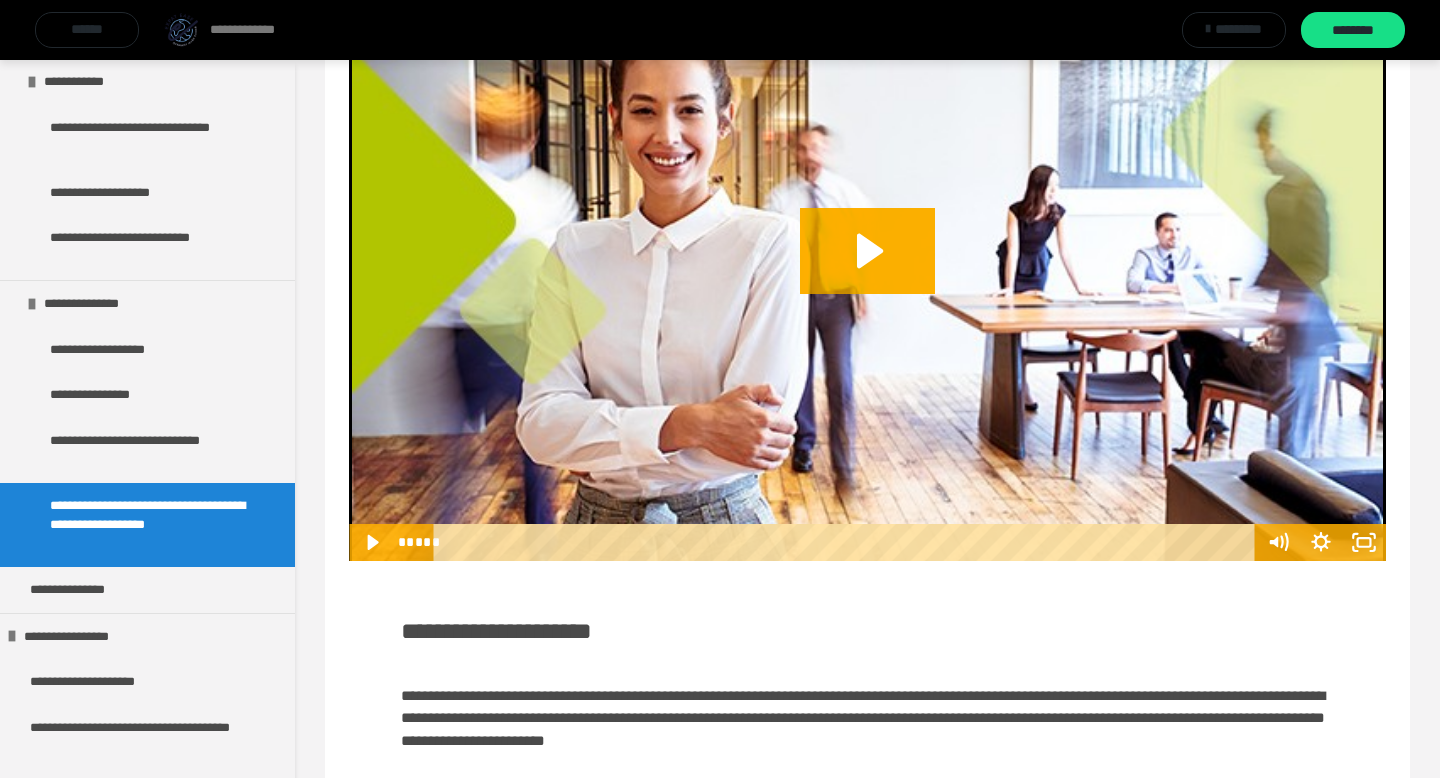 scroll, scrollTop: 60, scrollLeft: 0, axis: vertical 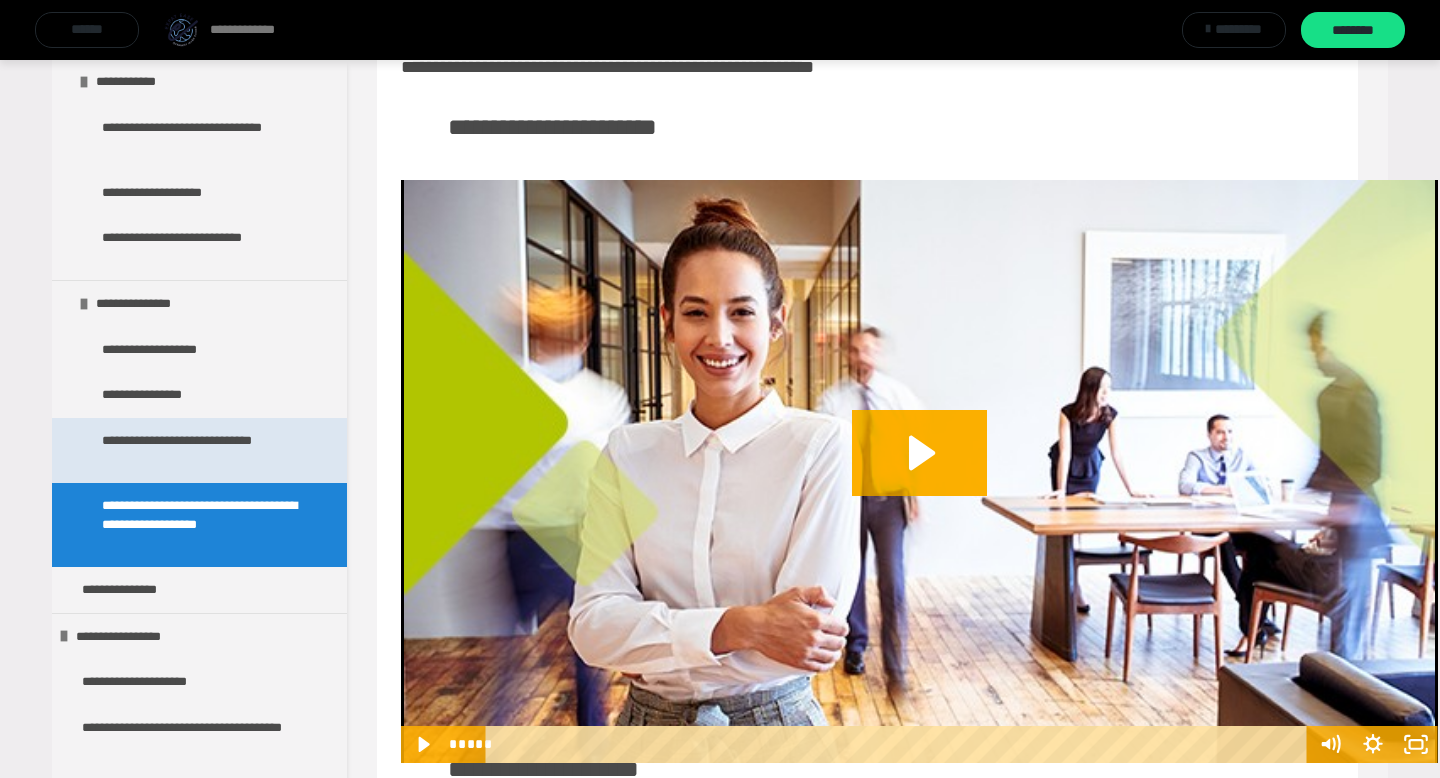 click on "**********" at bounding box center [201, 450] 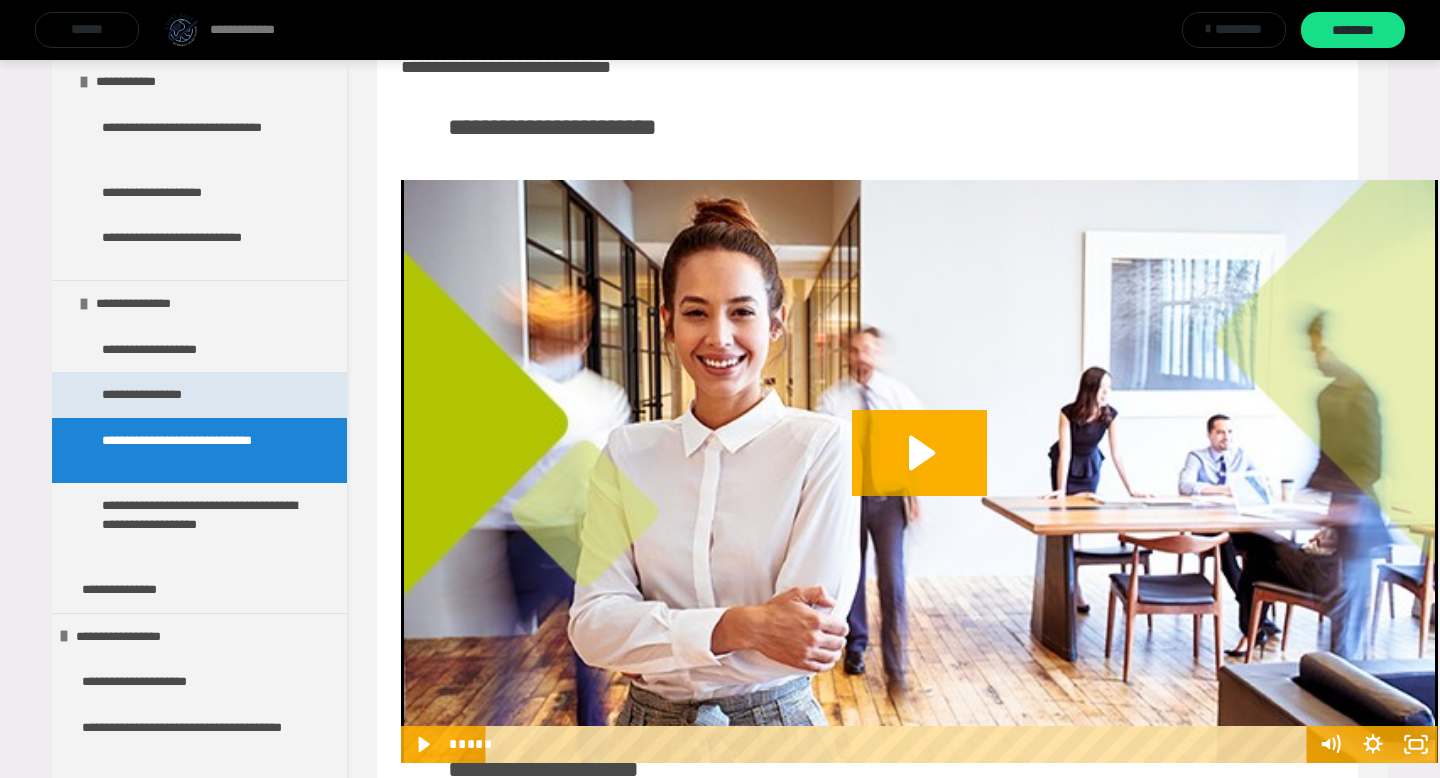 click on "**********" at bounding box center [155, 395] 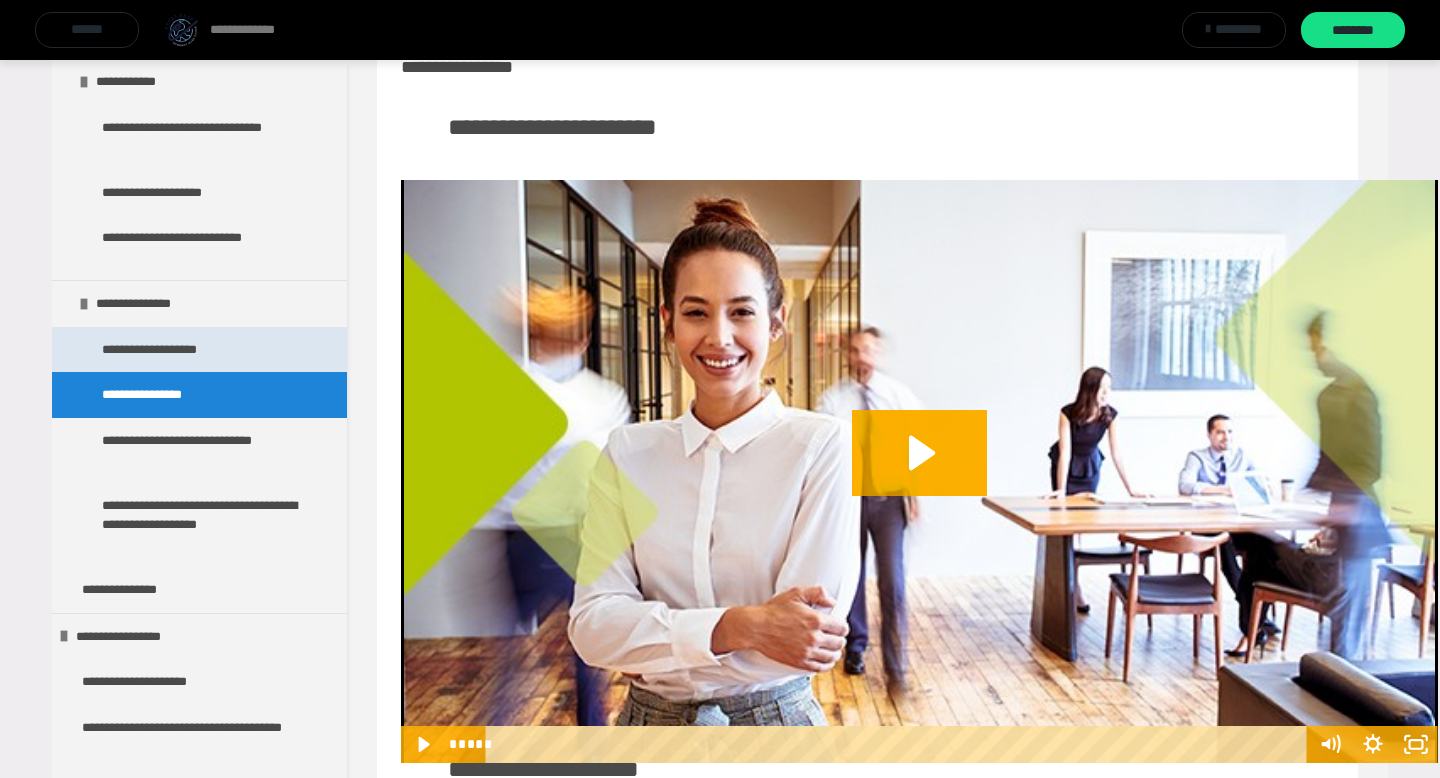click on "**********" at bounding box center (161, 350) 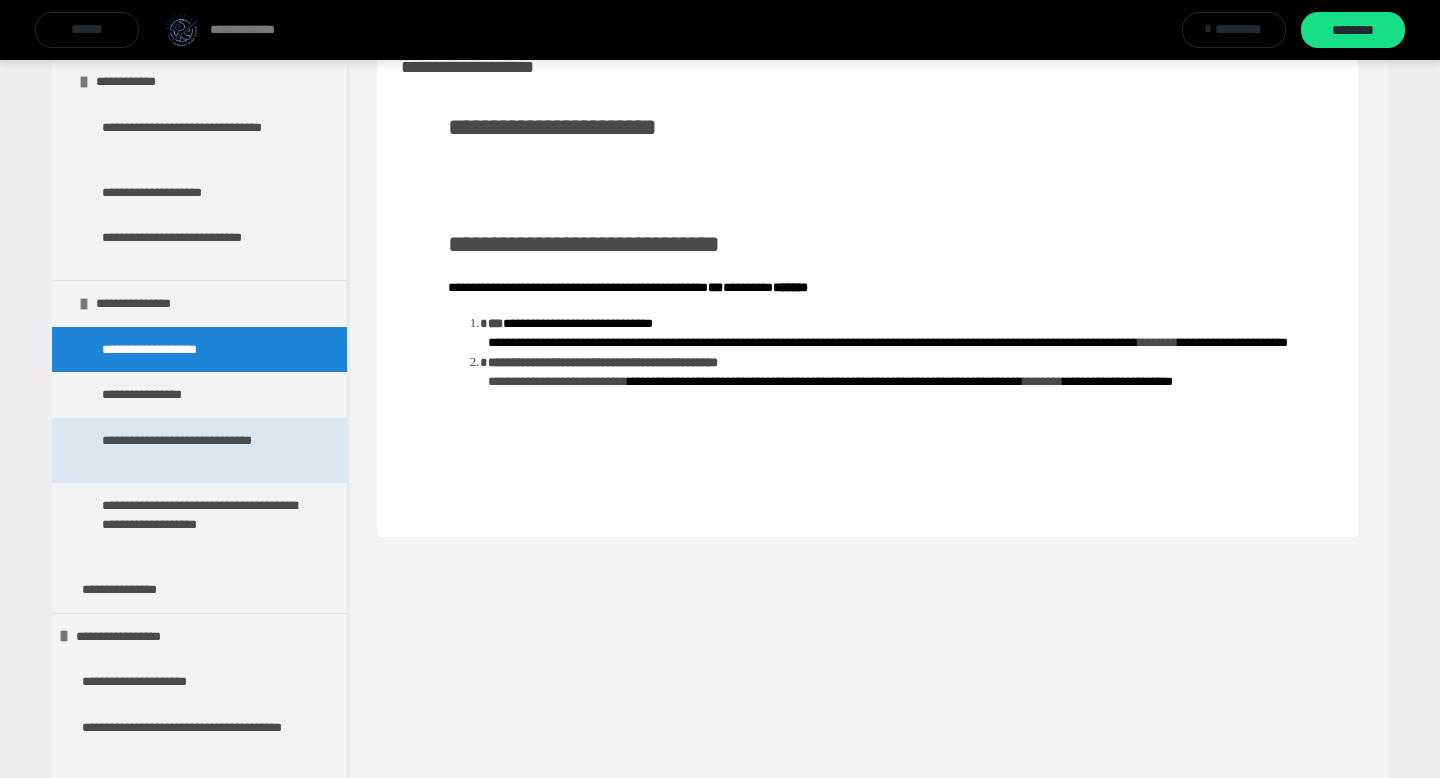 click on "**********" at bounding box center (201, 450) 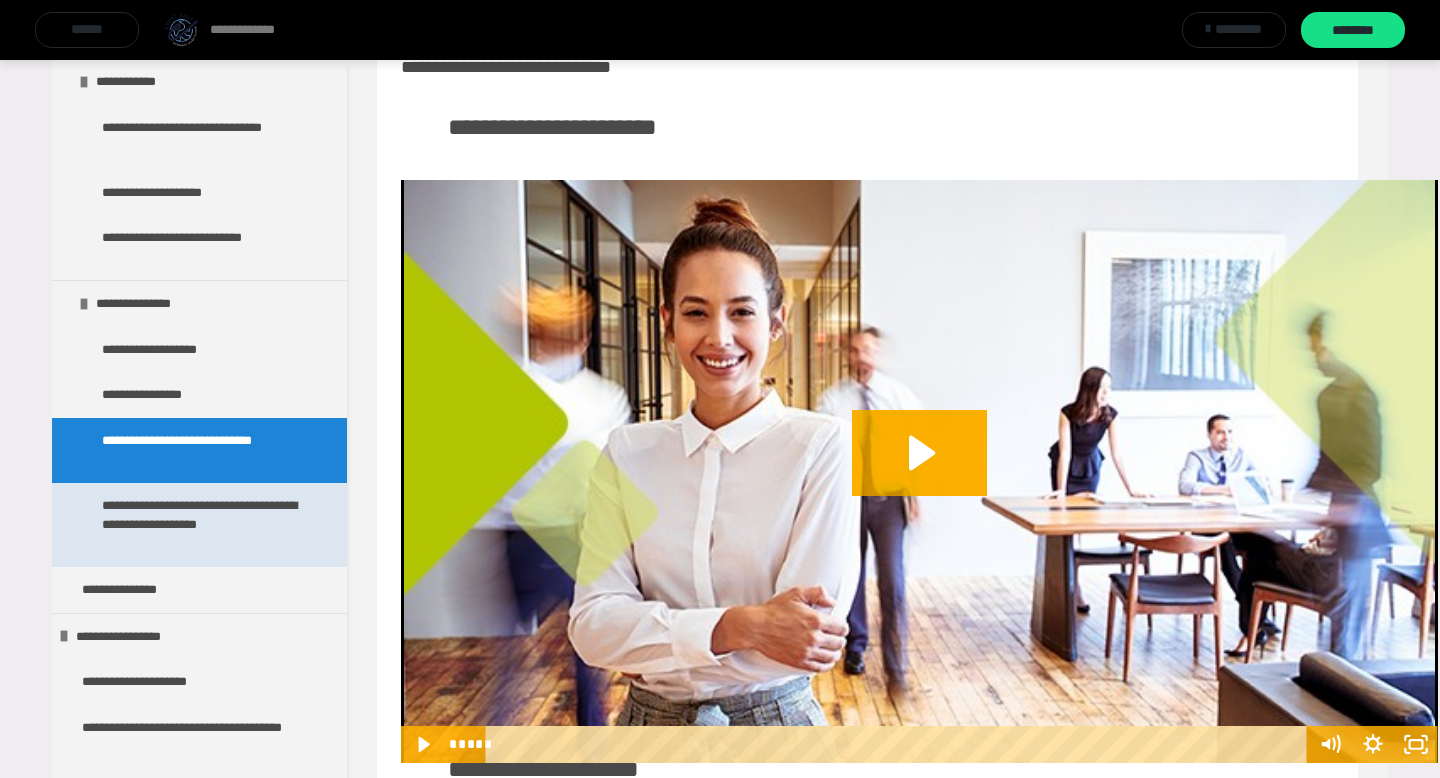 click on "**********" at bounding box center (201, 525) 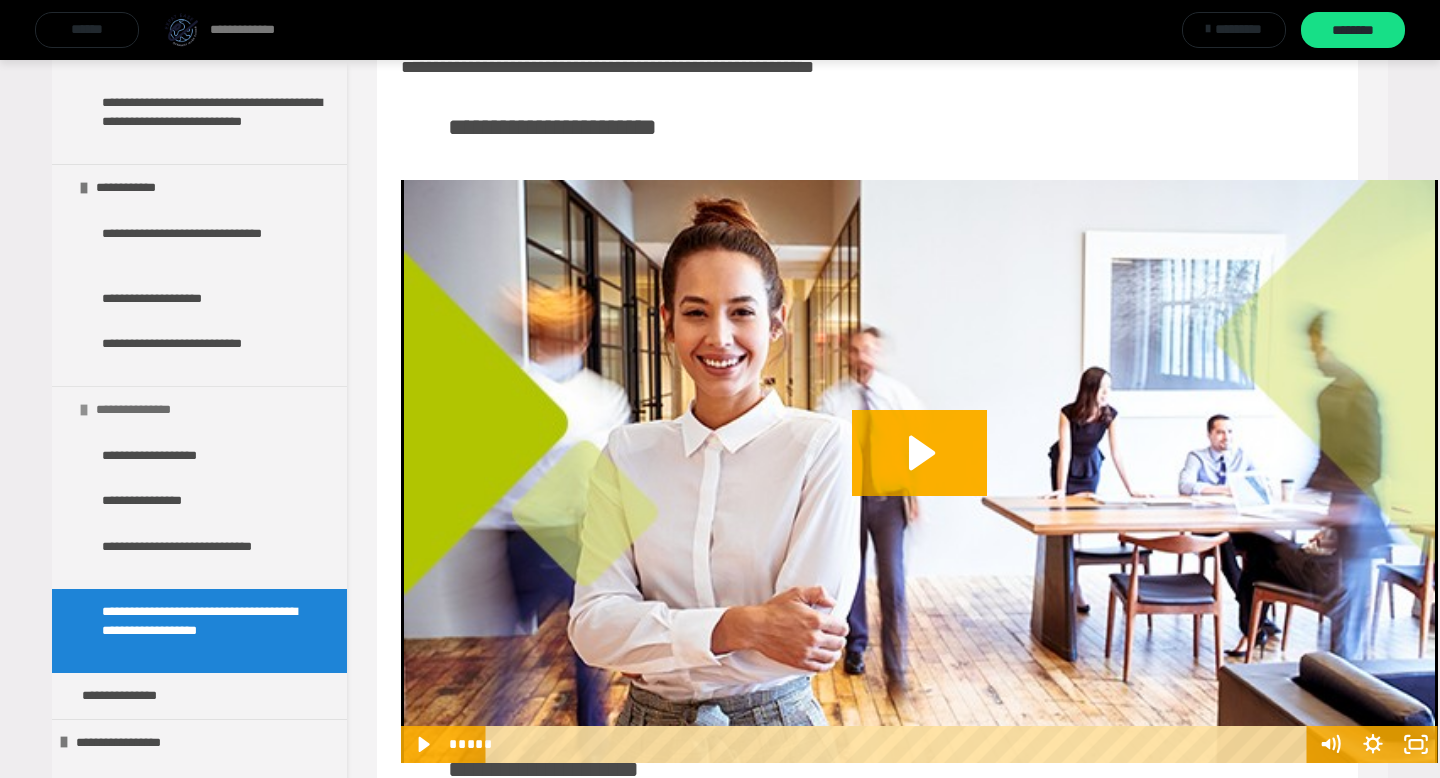 scroll, scrollTop: 3055, scrollLeft: 0, axis: vertical 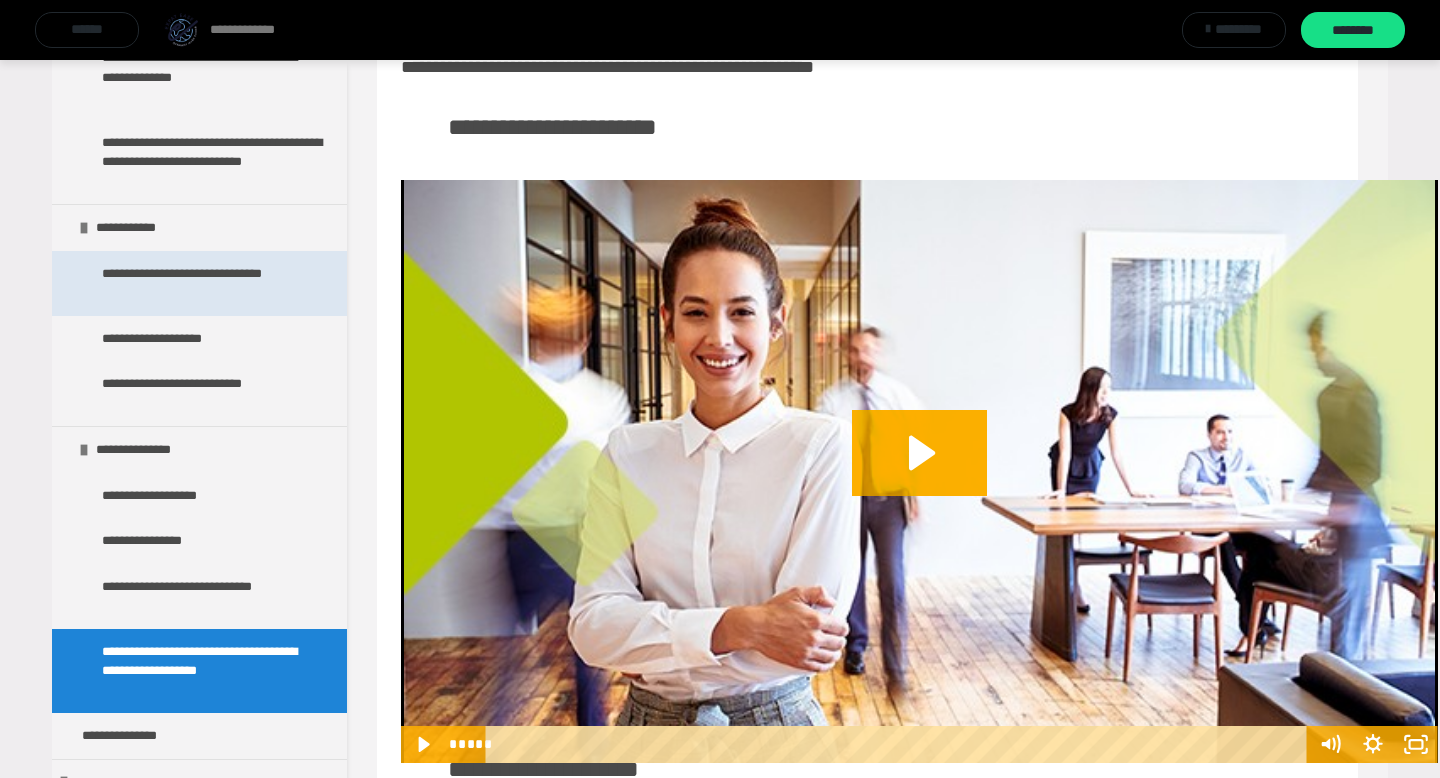 click on "**********" at bounding box center (201, 283) 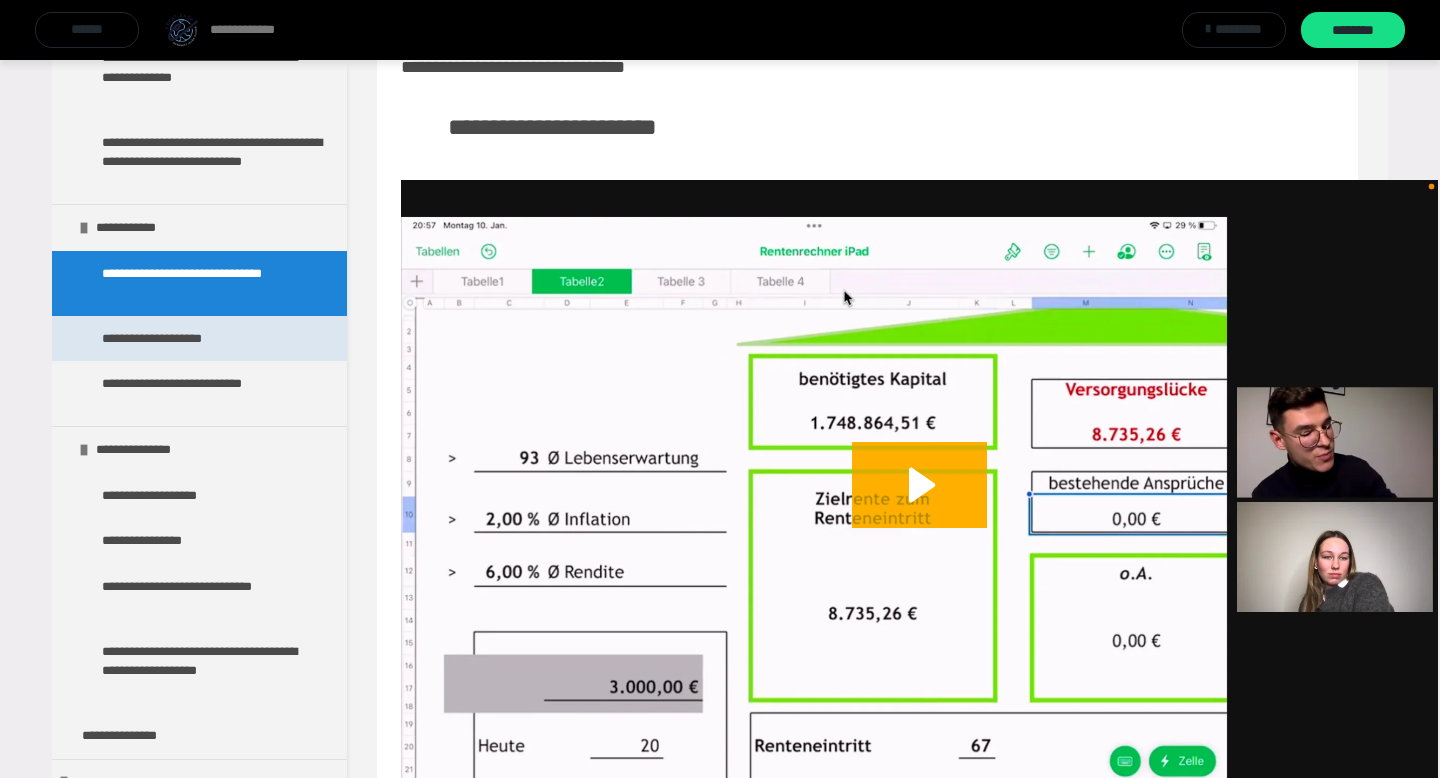 click on "**********" at bounding box center [199, 339] 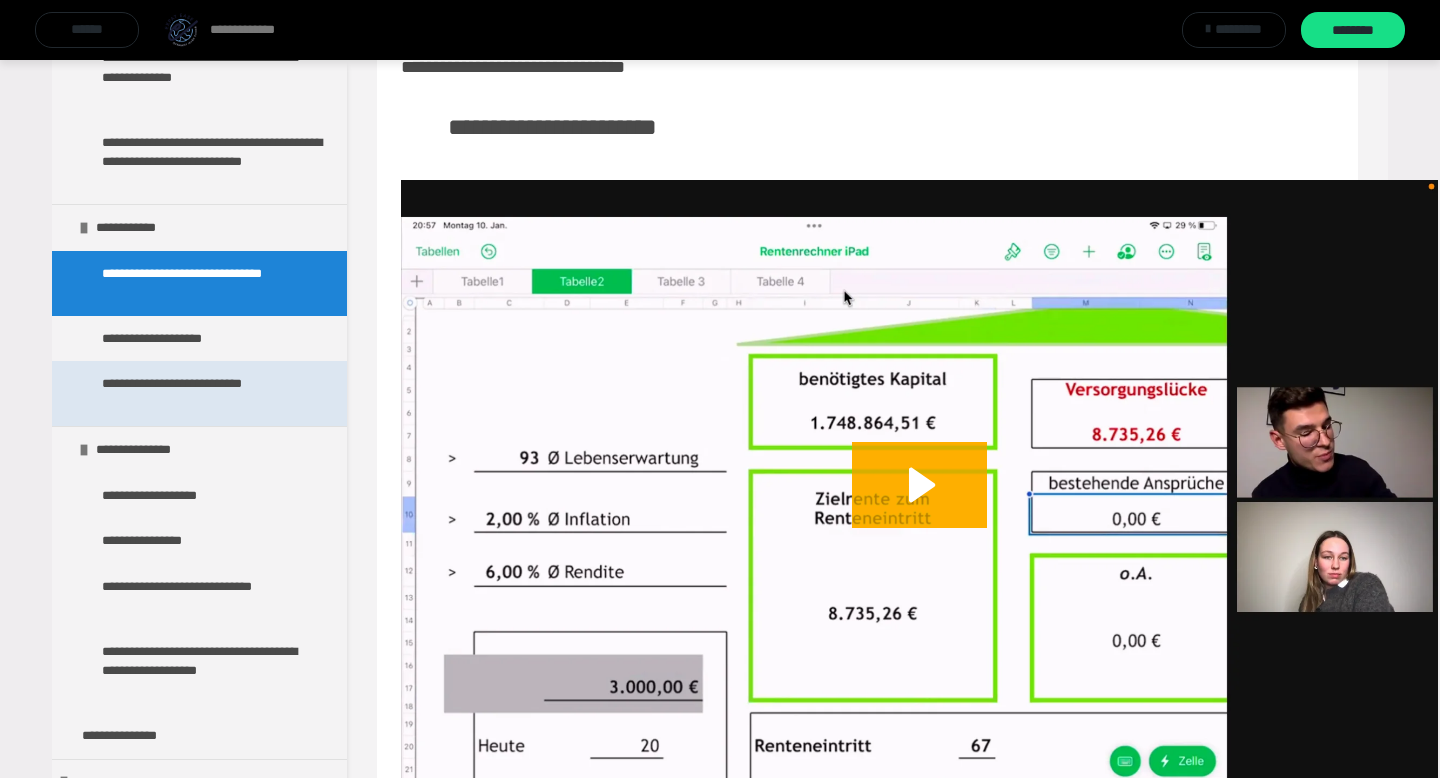 click on "**********" at bounding box center [201, 393] 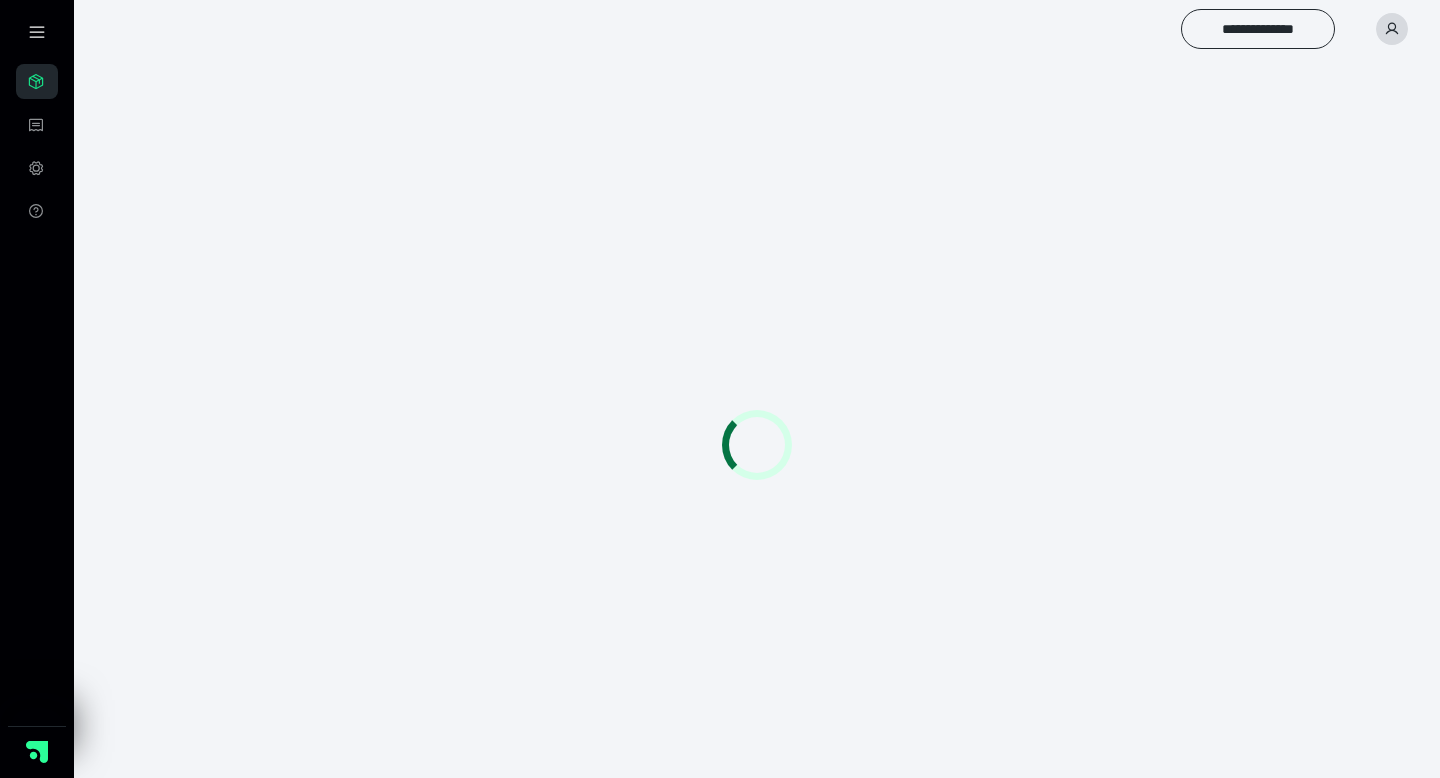 scroll, scrollTop: 0, scrollLeft: 0, axis: both 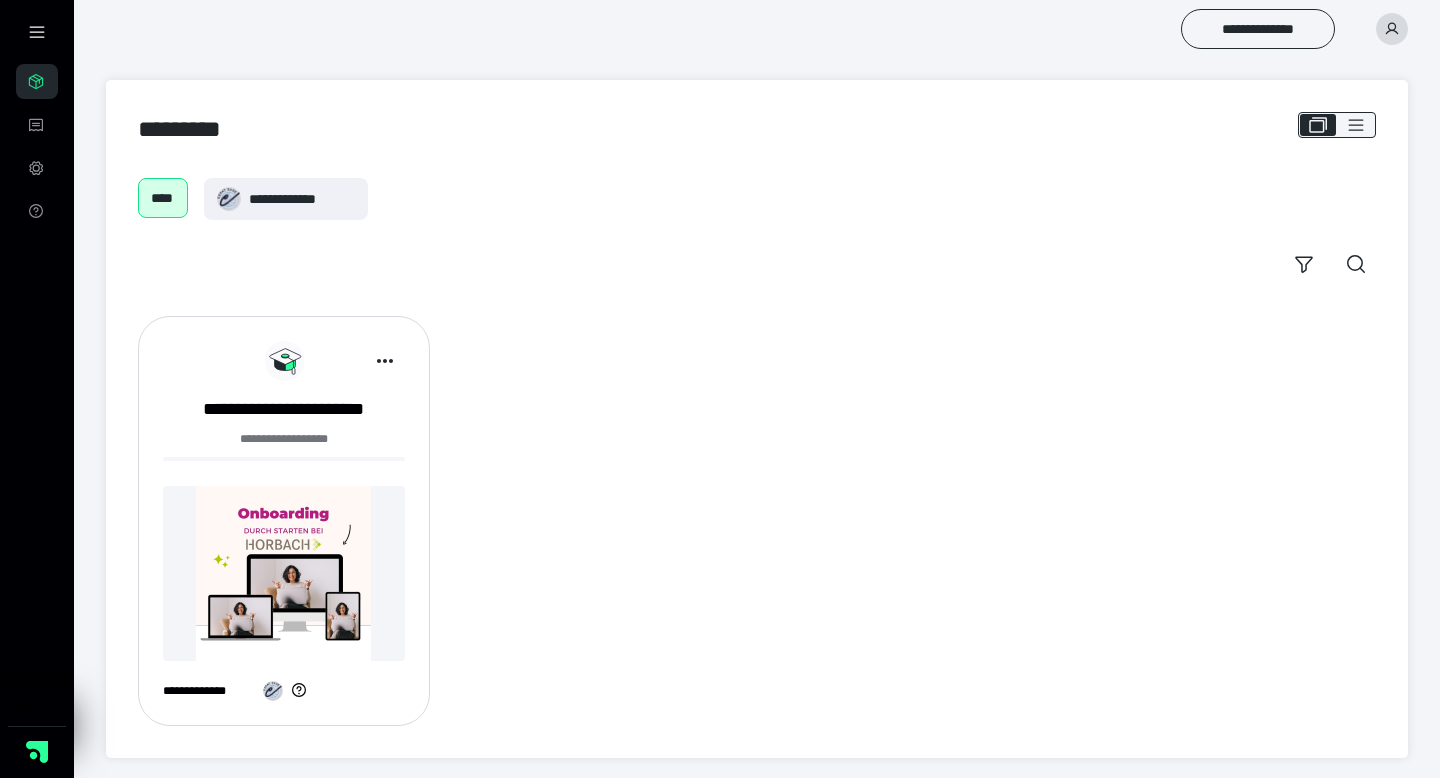 click on "**********" at bounding box center (757, 521) 